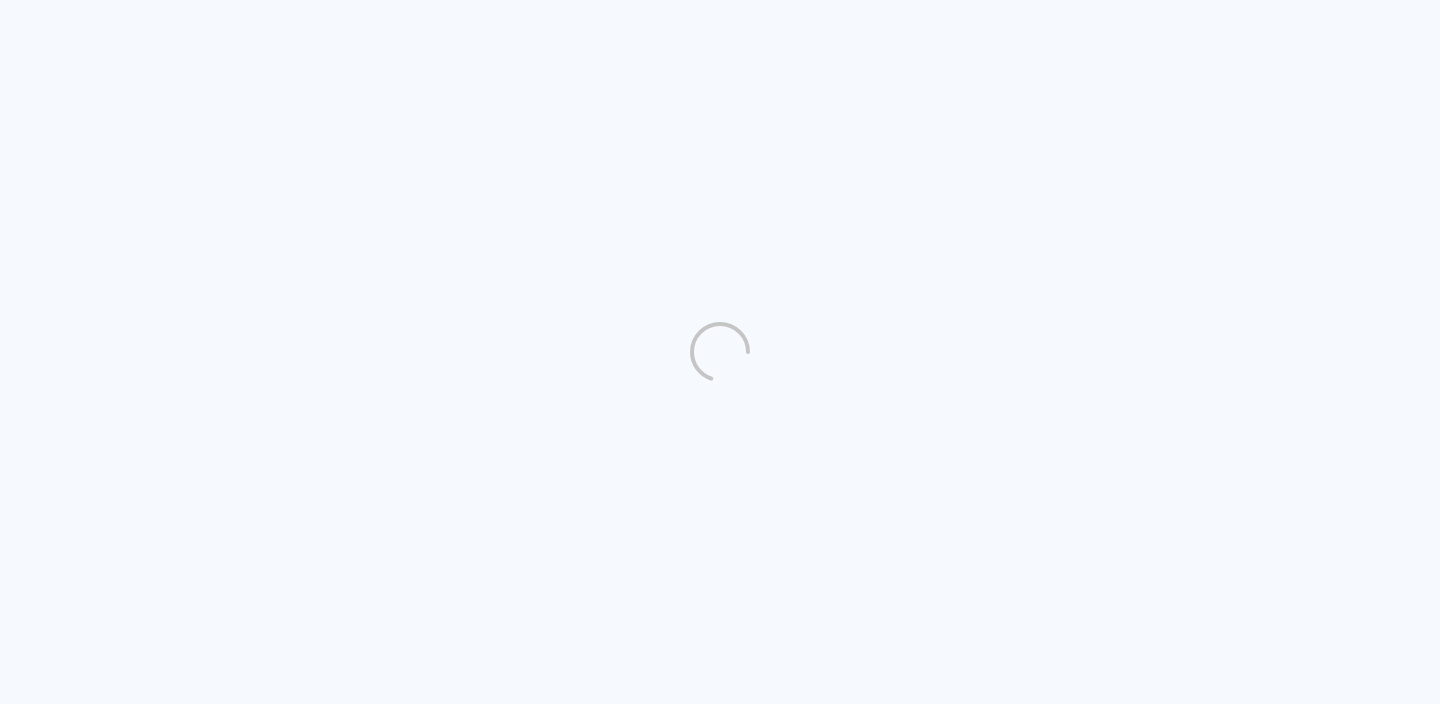 scroll, scrollTop: 0, scrollLeft: 0, axis: both 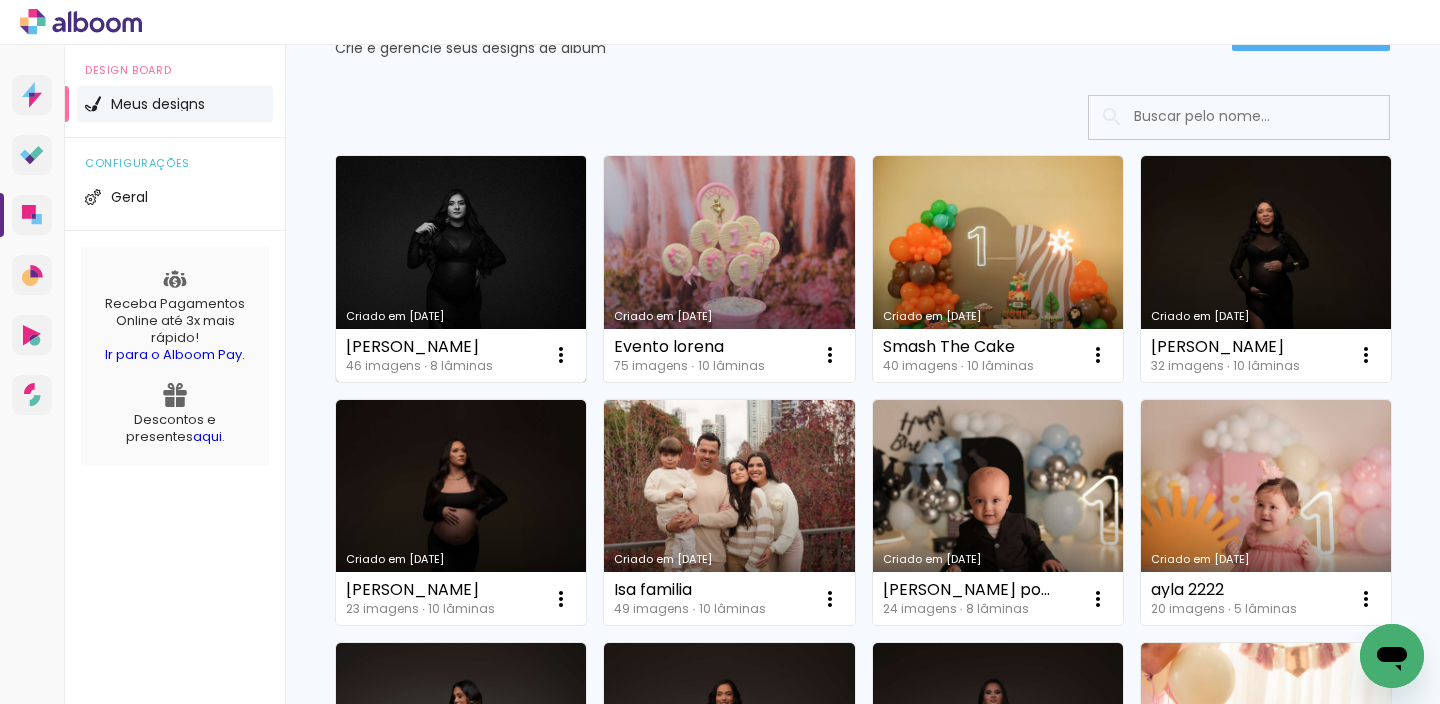 click on "Criado em [DATE]" at bounding box center [461, 269] 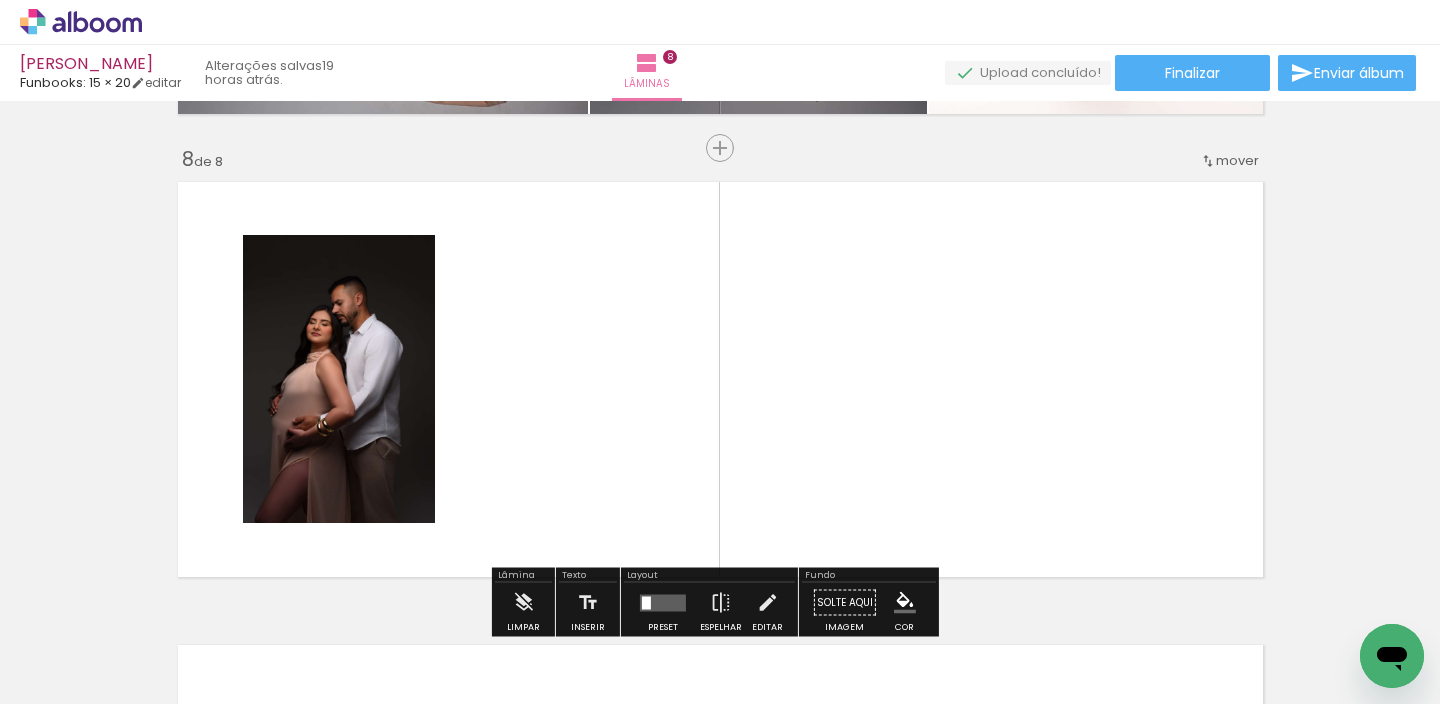 scroll, scrollTop: 3229, scrollLeft: 0, axis: vertical 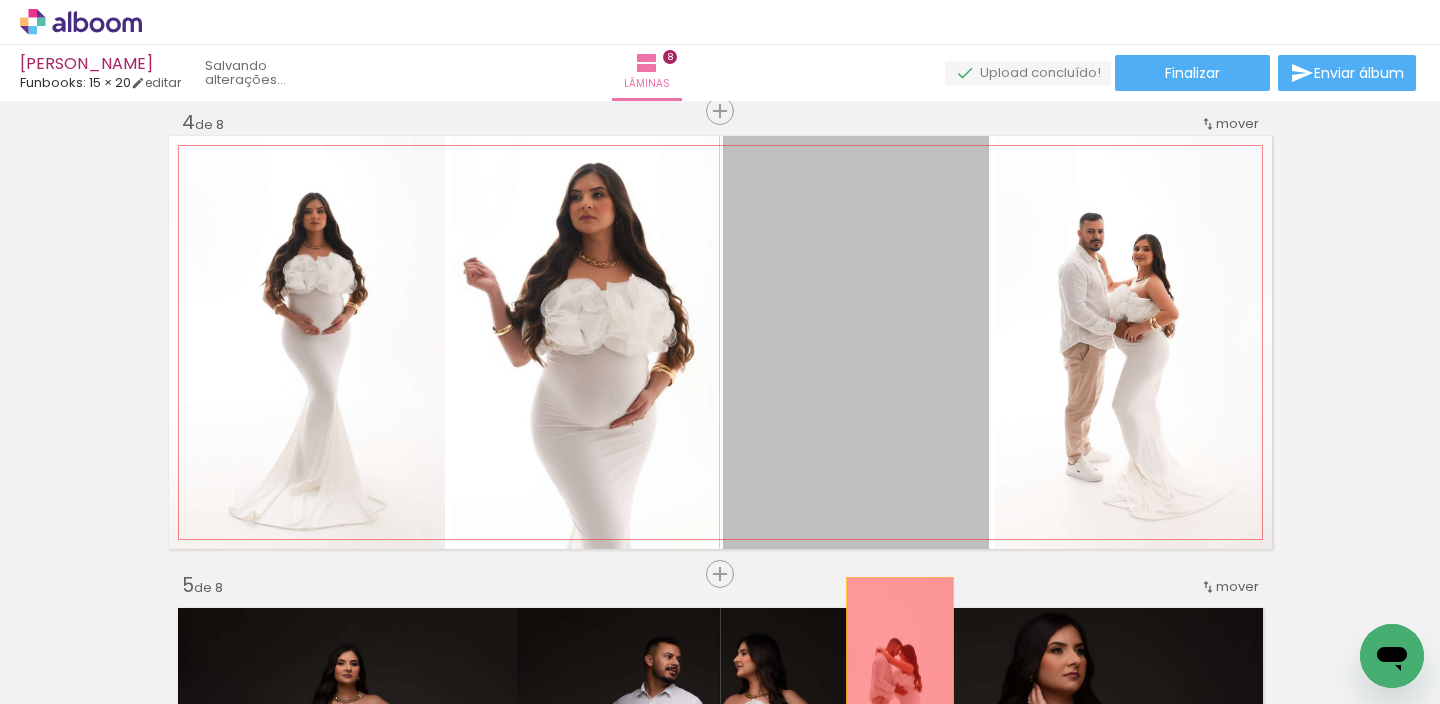 drag, startPoint x: 891, startPoint y: 379, endPoint x: 888, endPoint y: 647, distance: 268.01678 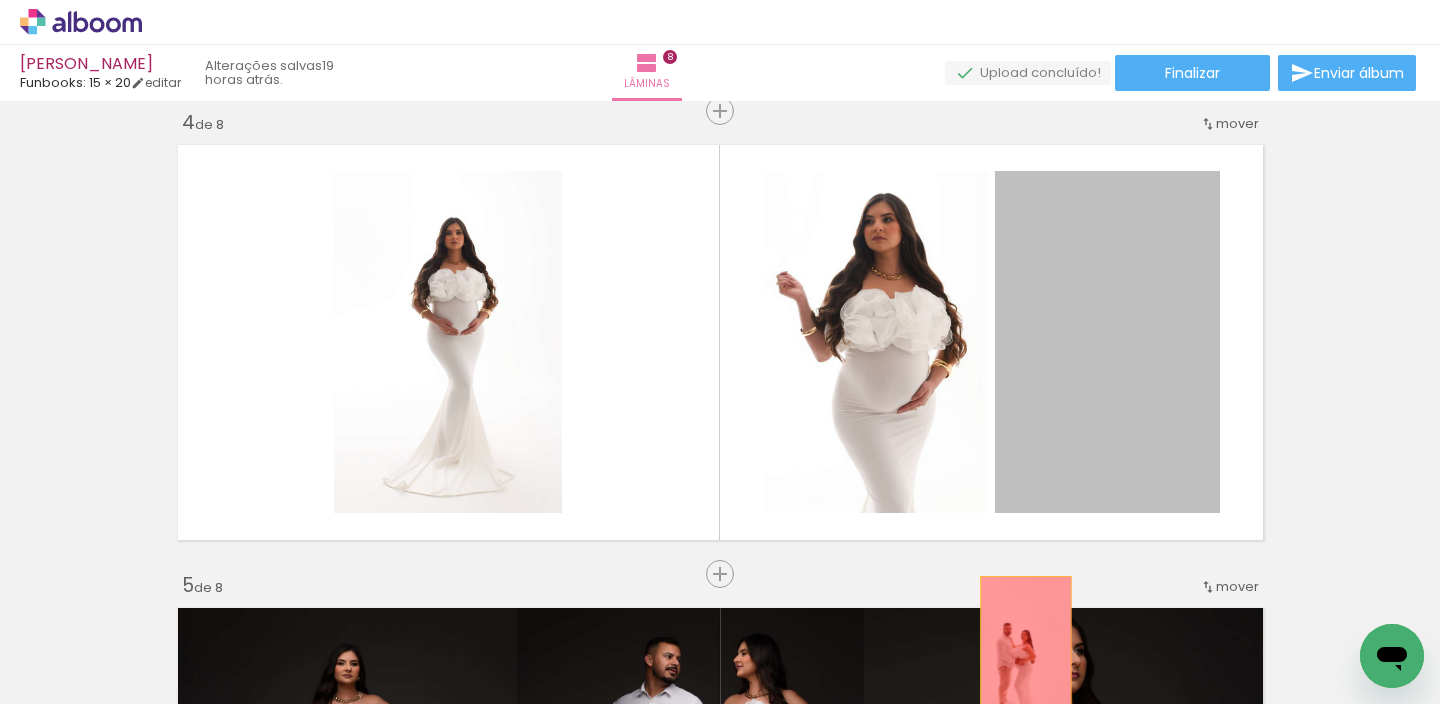 drag, startPoint x: 1081, startPoint y: 455, endPoint x: 1011, endPoint y: 645, distance: 202.48457 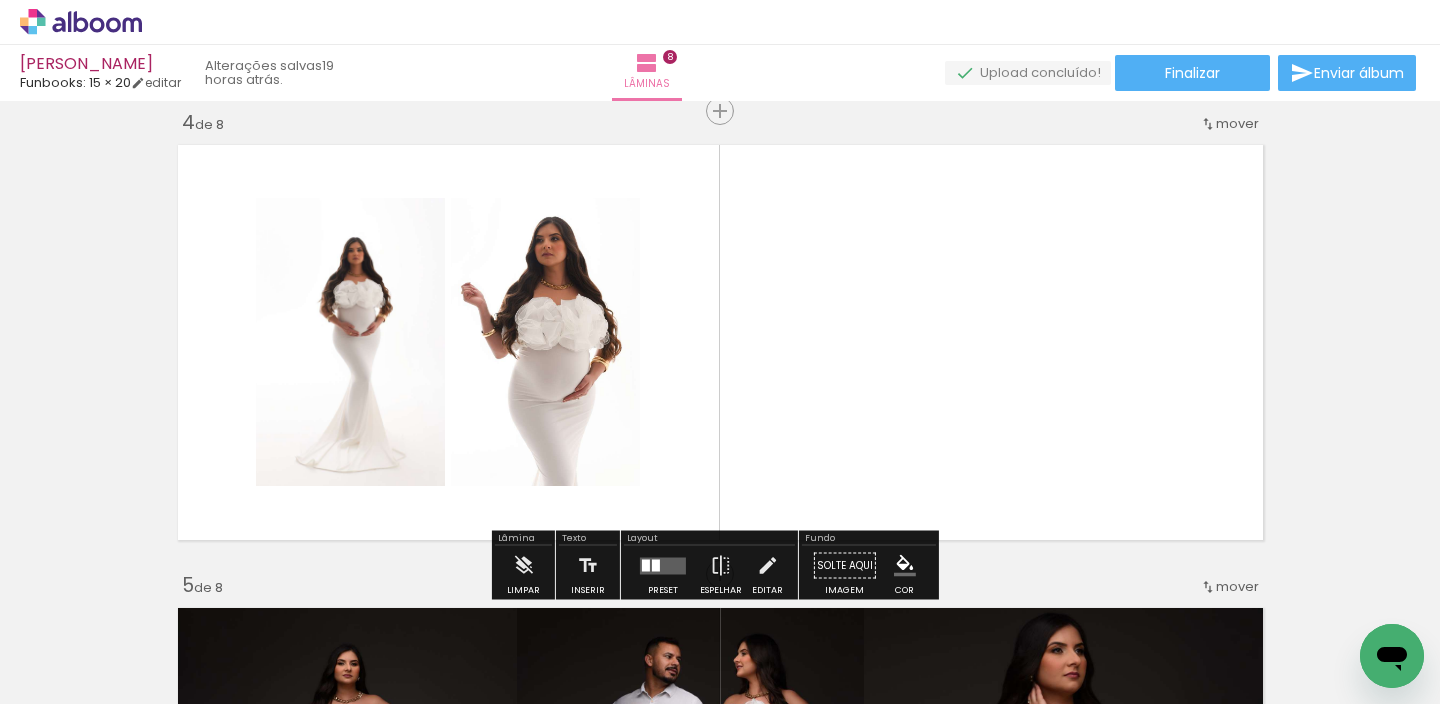 click at bounding box center [656, 565] 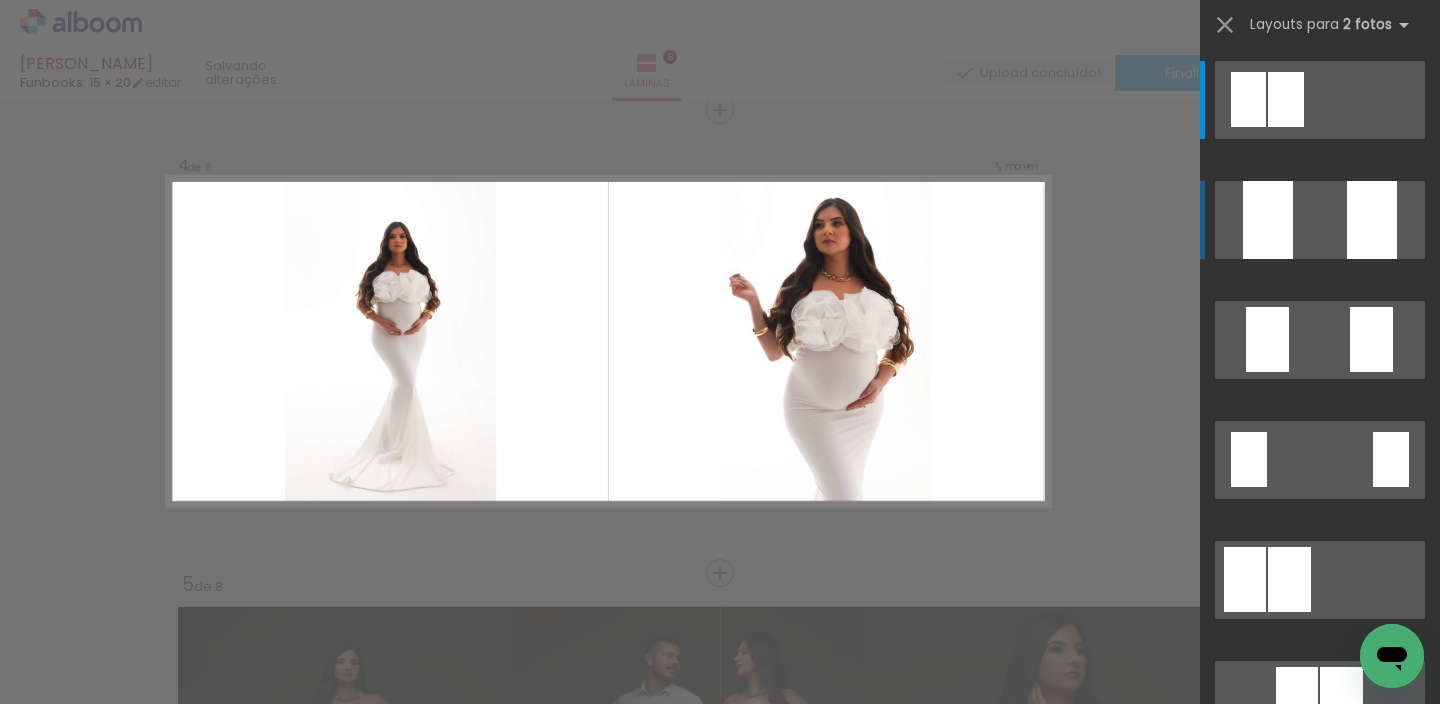 scroll, scrollTop: 1414, scrollLeft: 0, axis: vertical 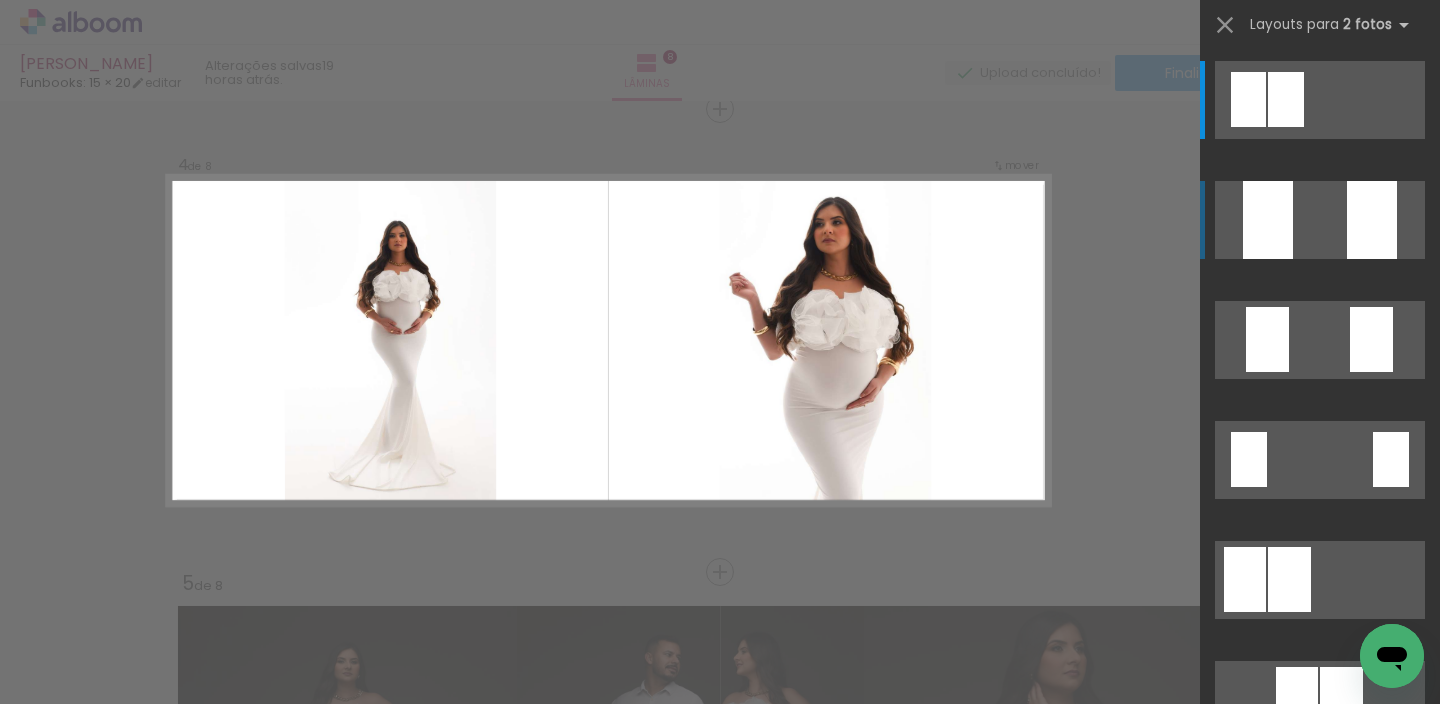 click at bounding box center (1320, 100) 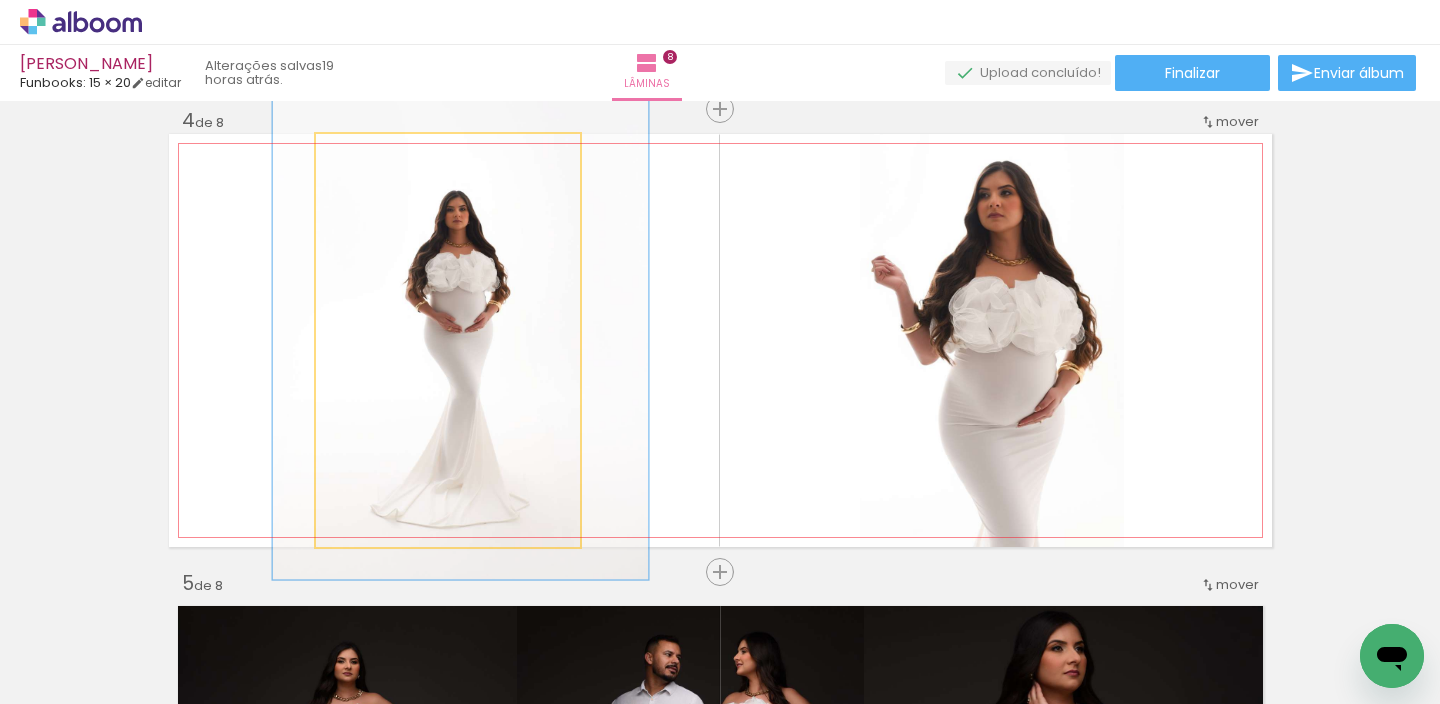 click 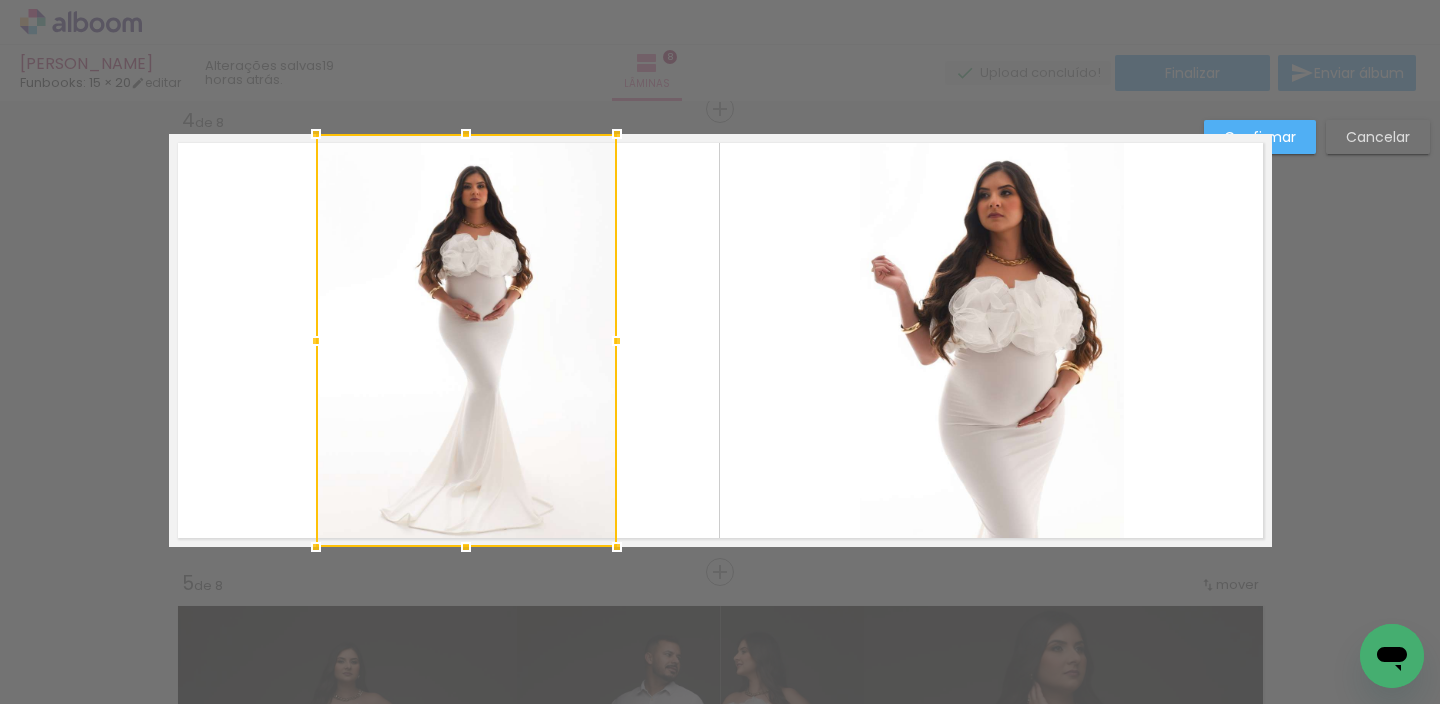 drag, startPoint x: 582, startPoint y: 328, endPoint x: 619, endPoint y: 317, distance: 38.600517 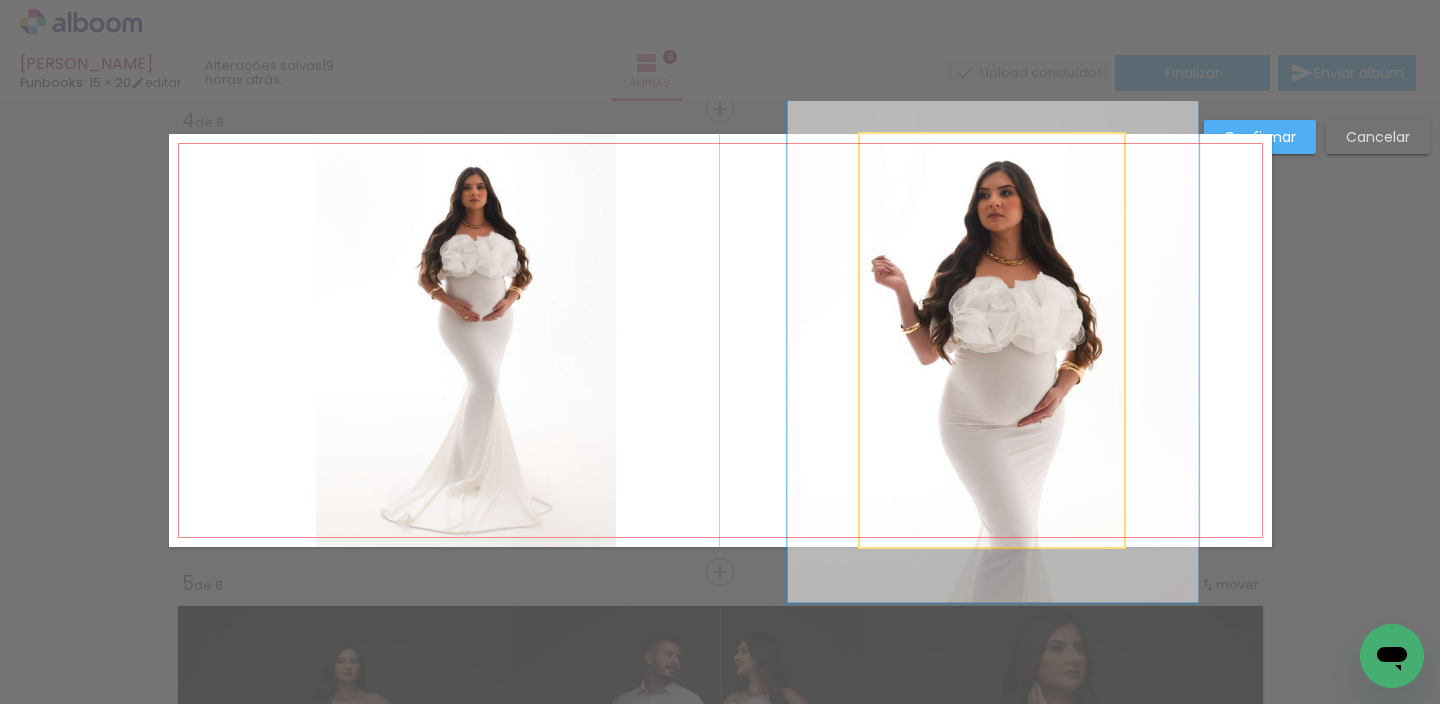 click 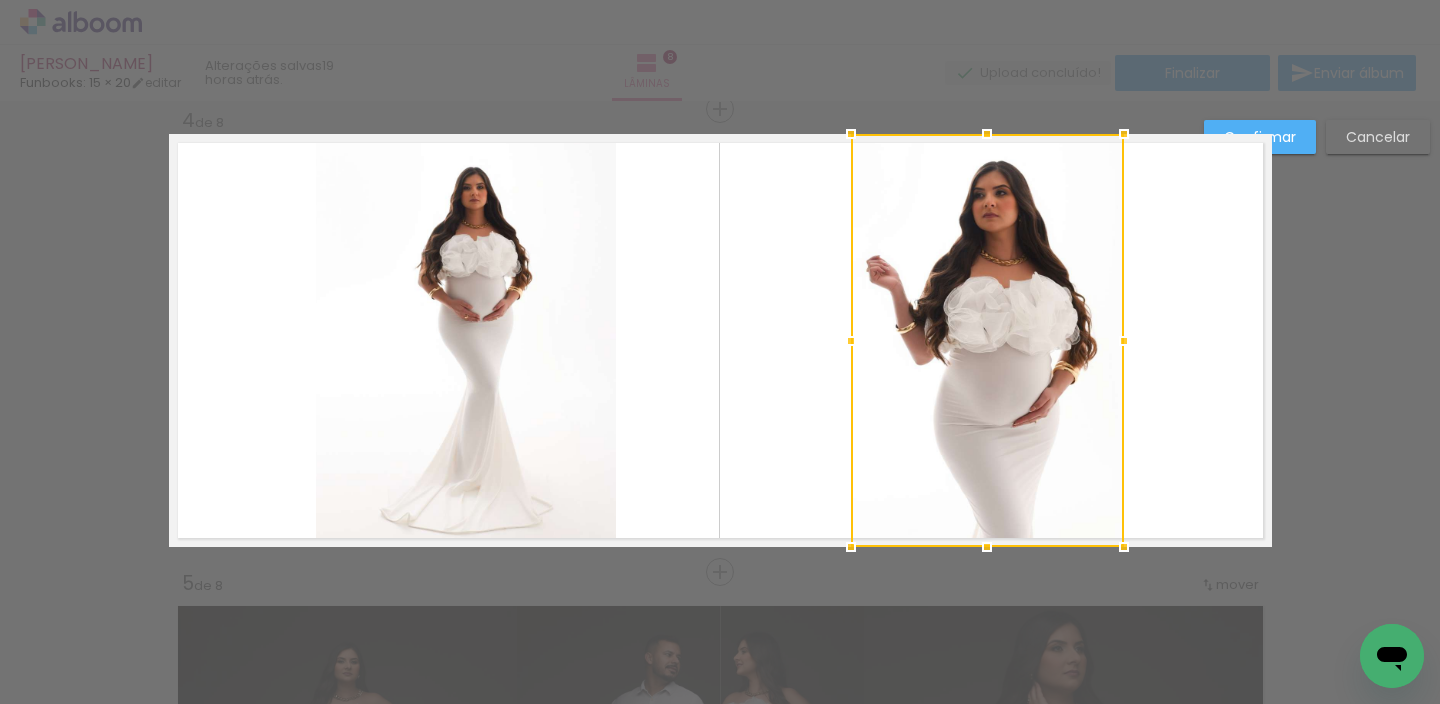 drag, startPoint x: 849, startPoint y: 338, endPoint x: 840, endPoint y: 346, distance: 12.0415945 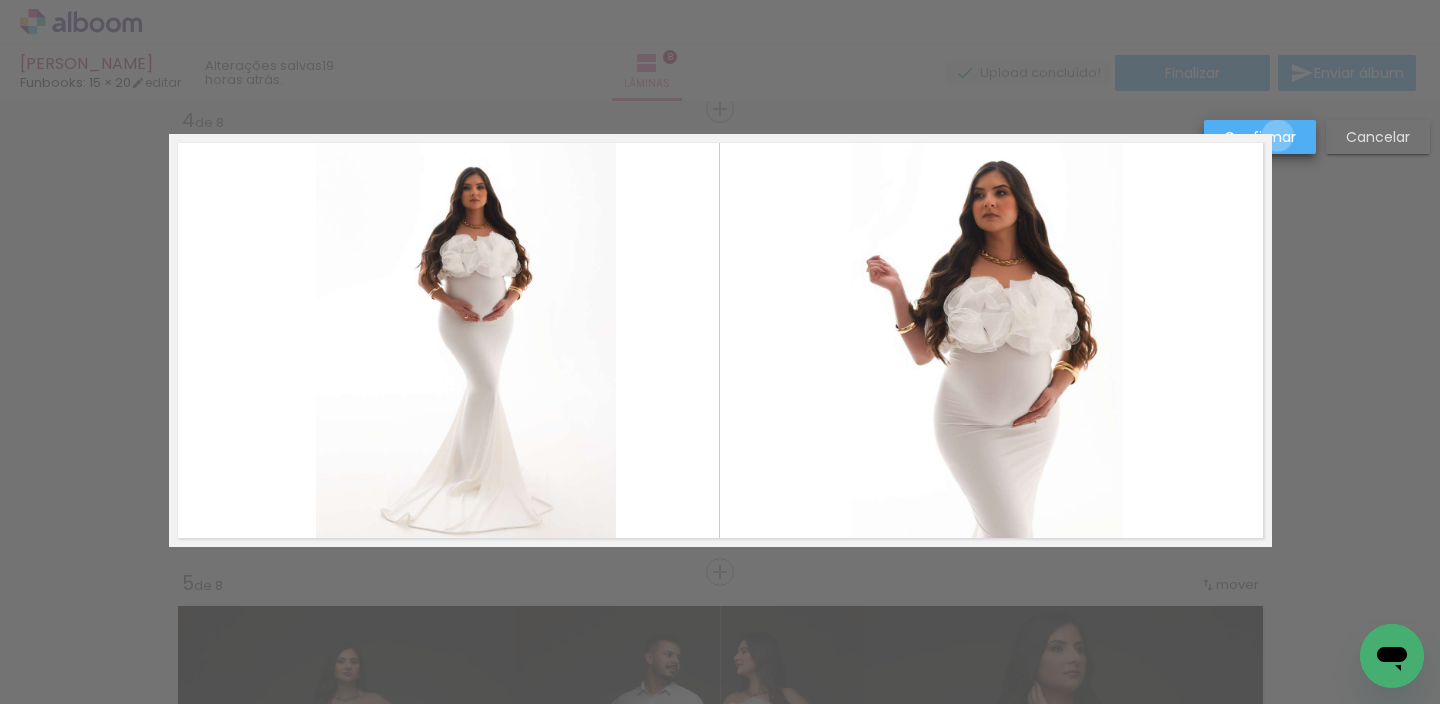 click on "Confirmar" at bounding box center [0, 0] 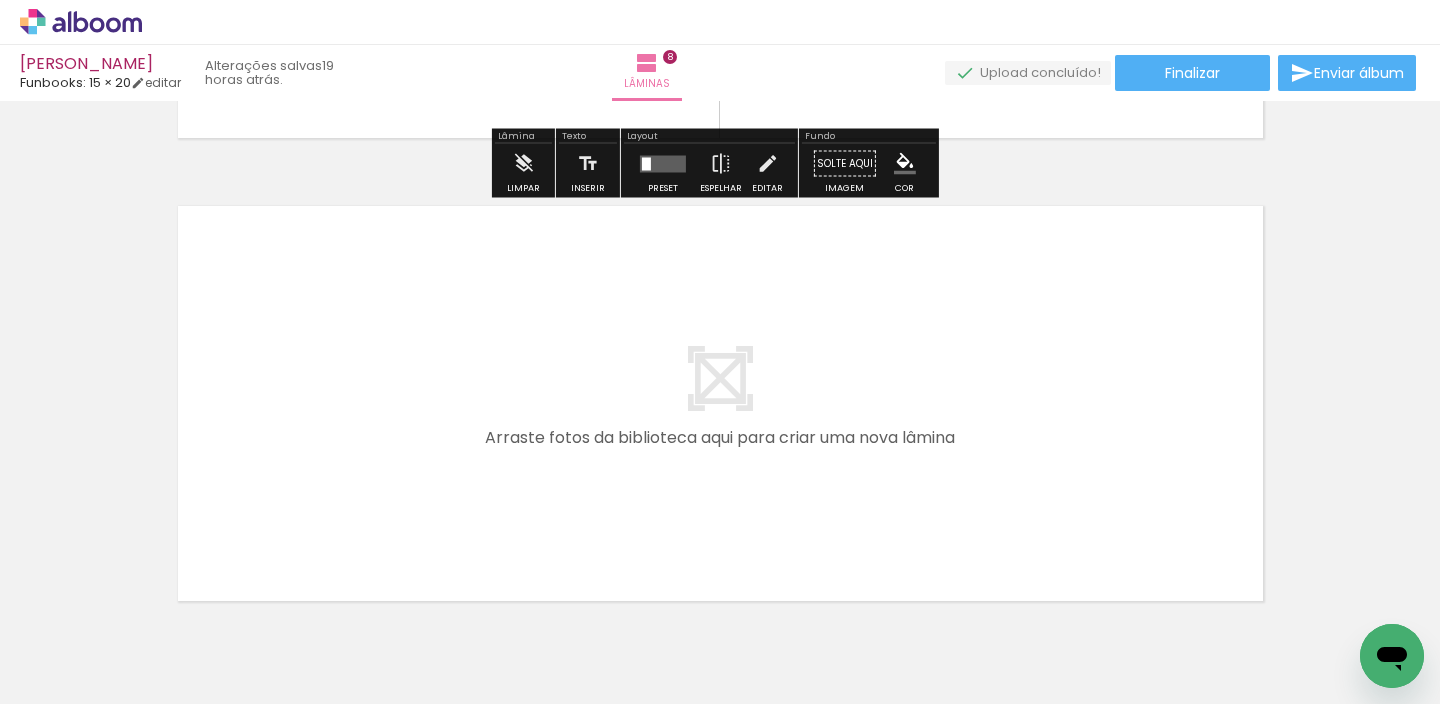 scroll, scrollTop: 3678, scrollLeft: 0, axis: vertical 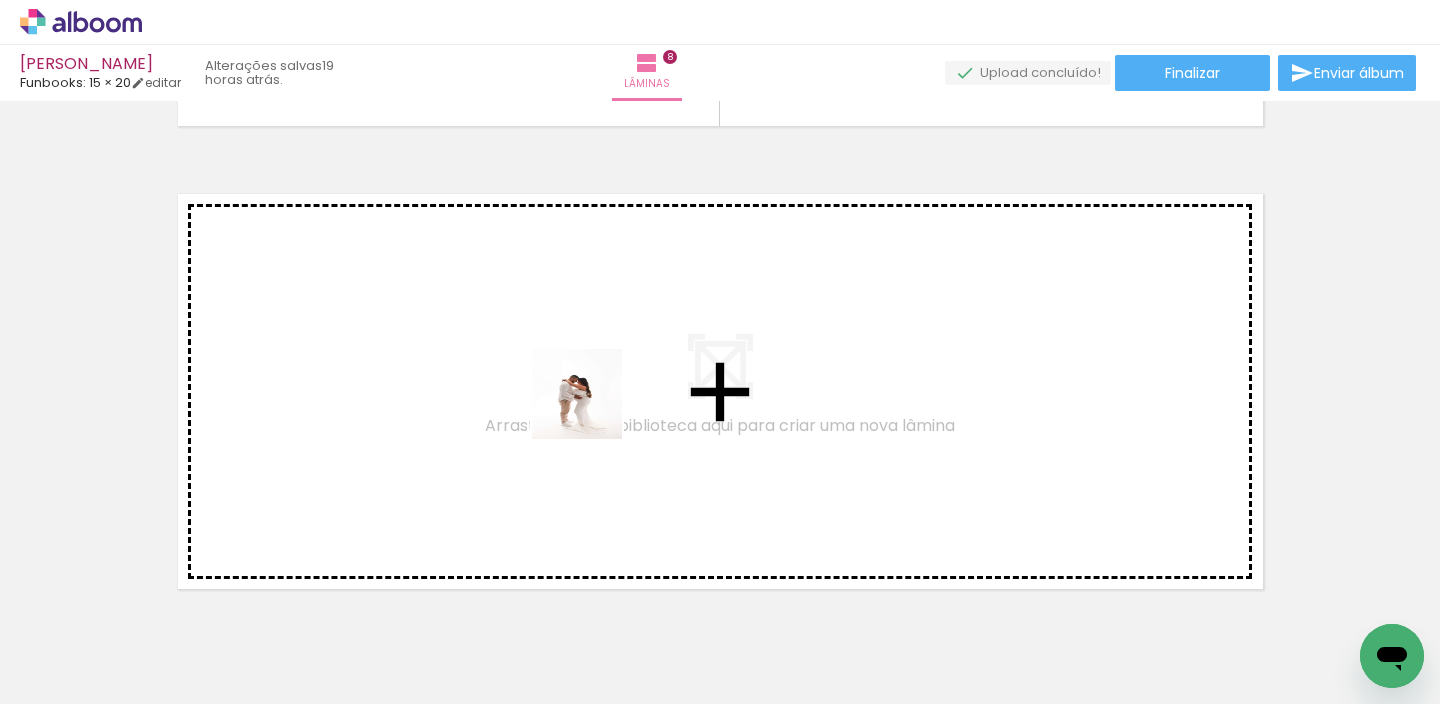 drag, startPoint x: 388, startPoint y: 644, endPoint x: 592, endPoint y: 409, distance: 311.19287 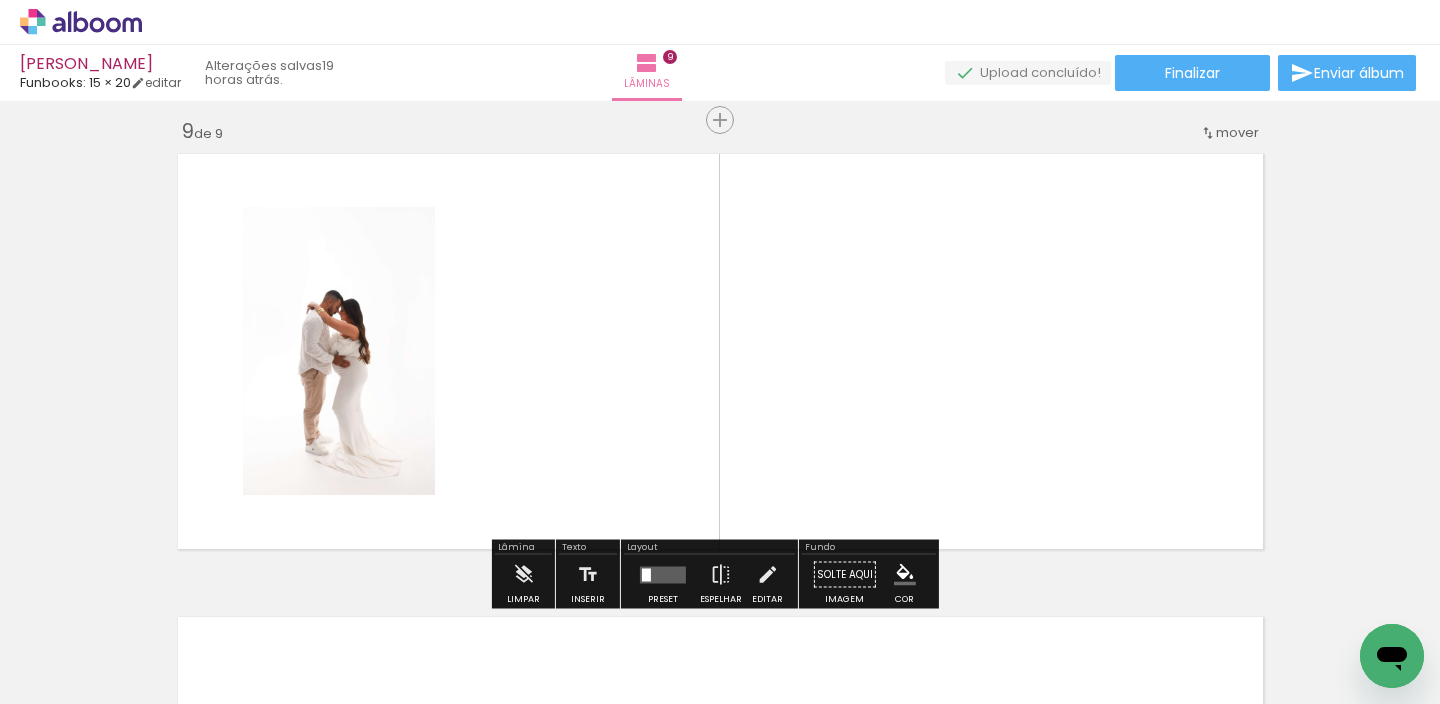 scroll, scrollTop: 3729, scrollLeft: 0, axis: vertical 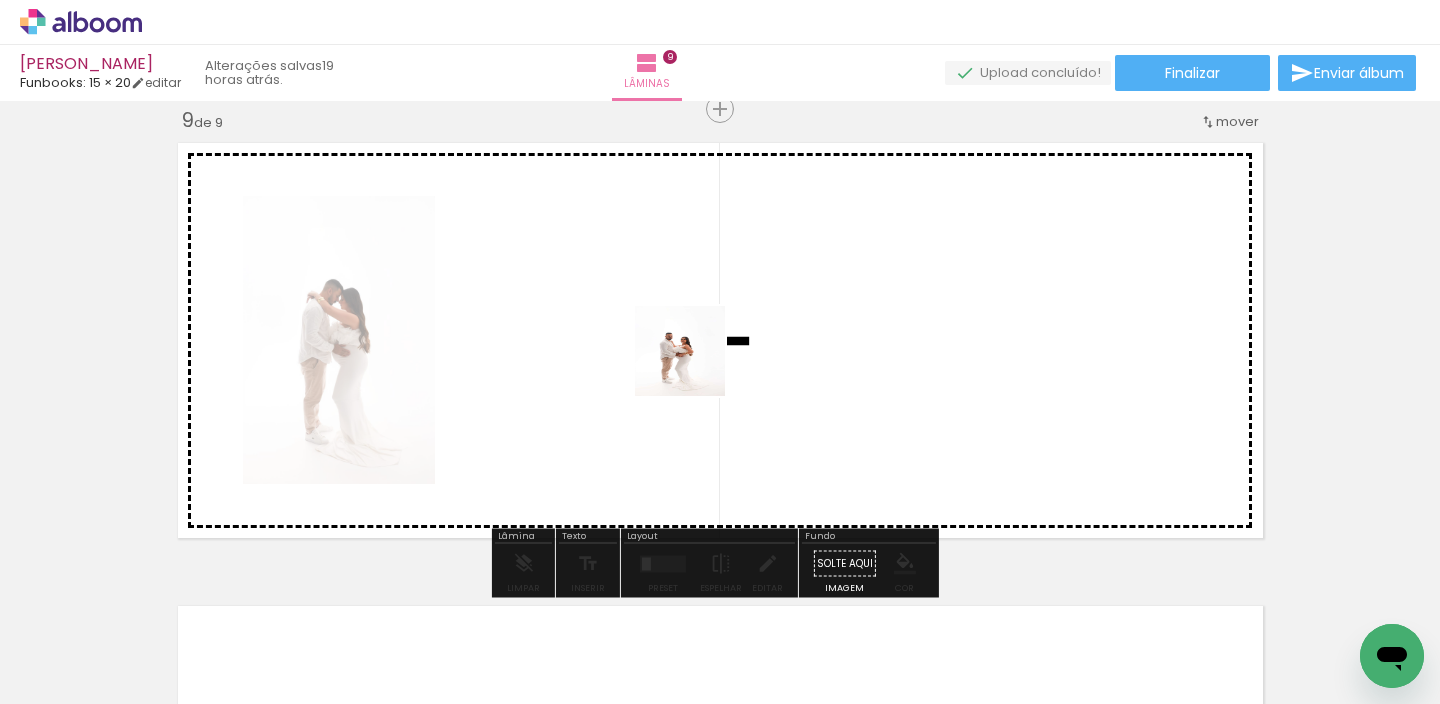 drag, startPoint x: 613, startPoint y: 646, endPoint x: 703, endPoint y: 346, distance: 313.2092 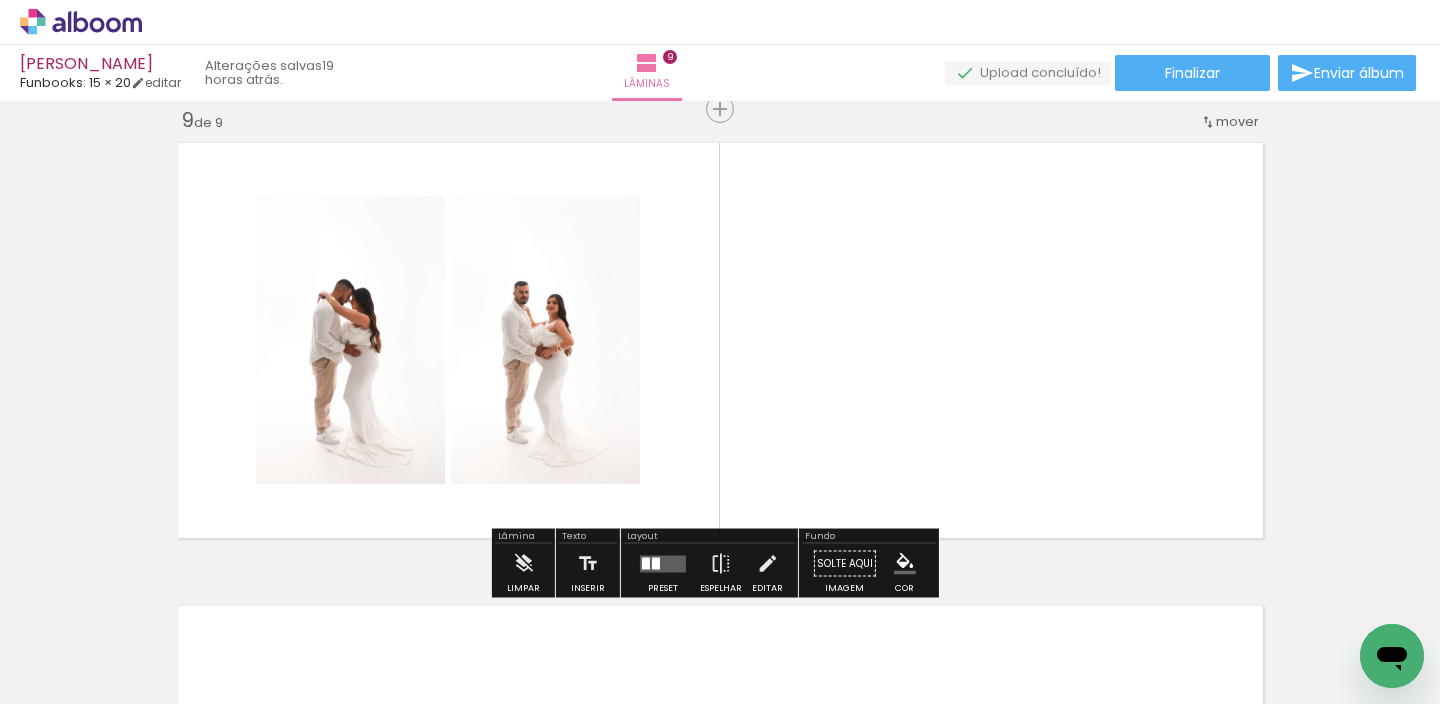 click at bounding box center (656, 563) 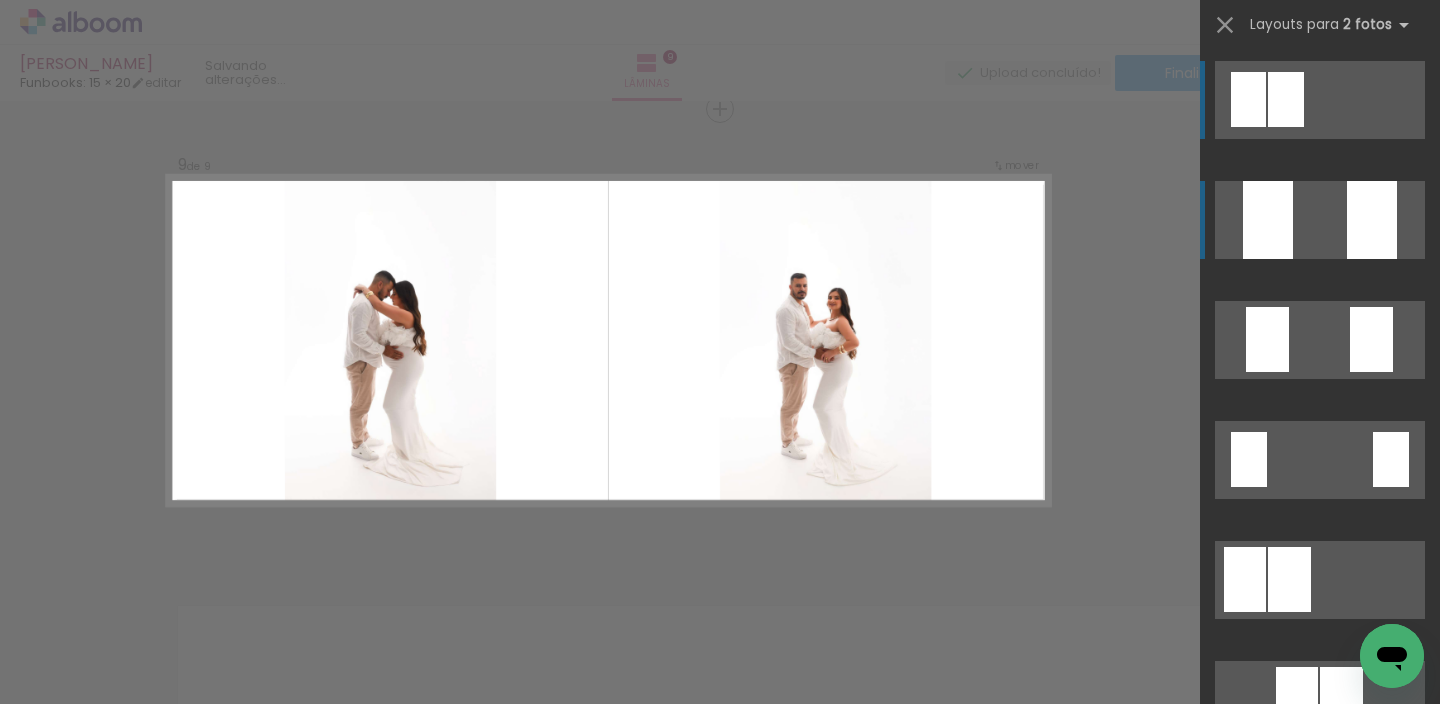 click at bounding box center (1320, 100) 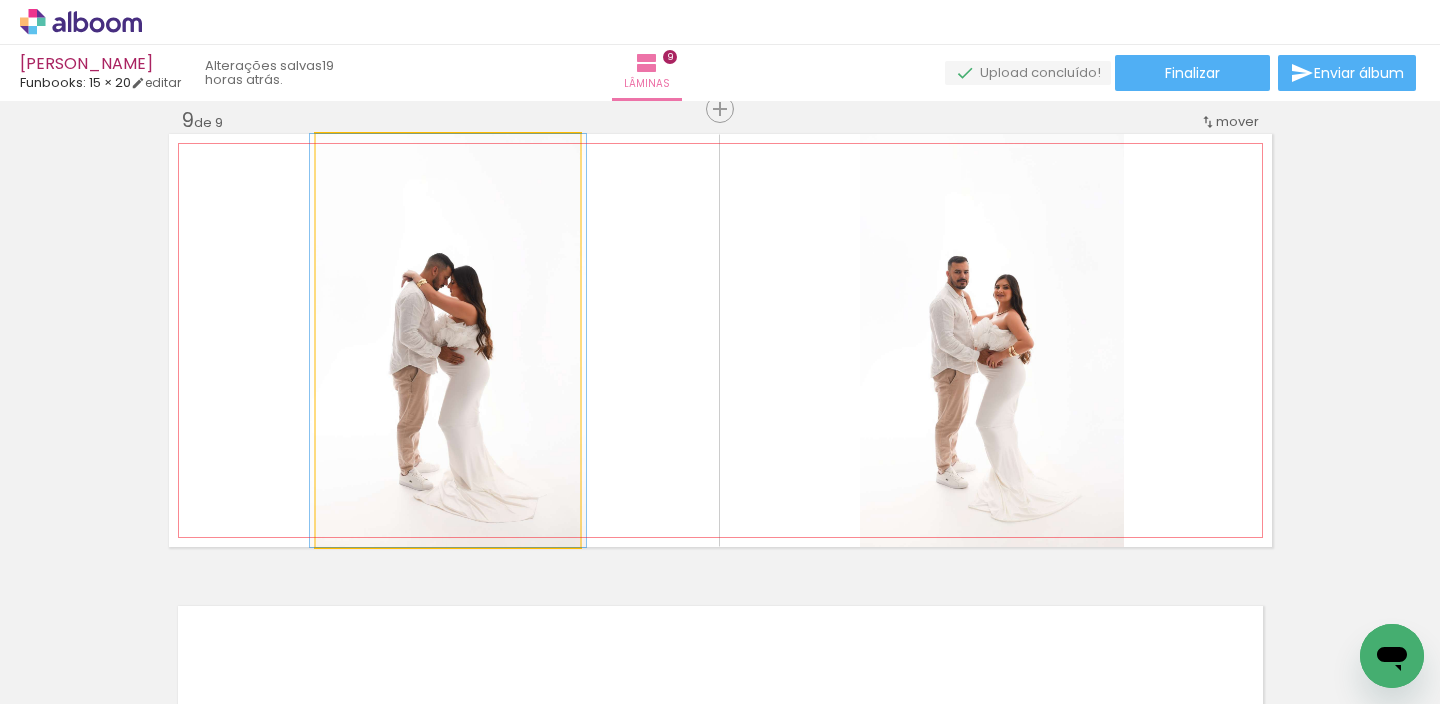 click 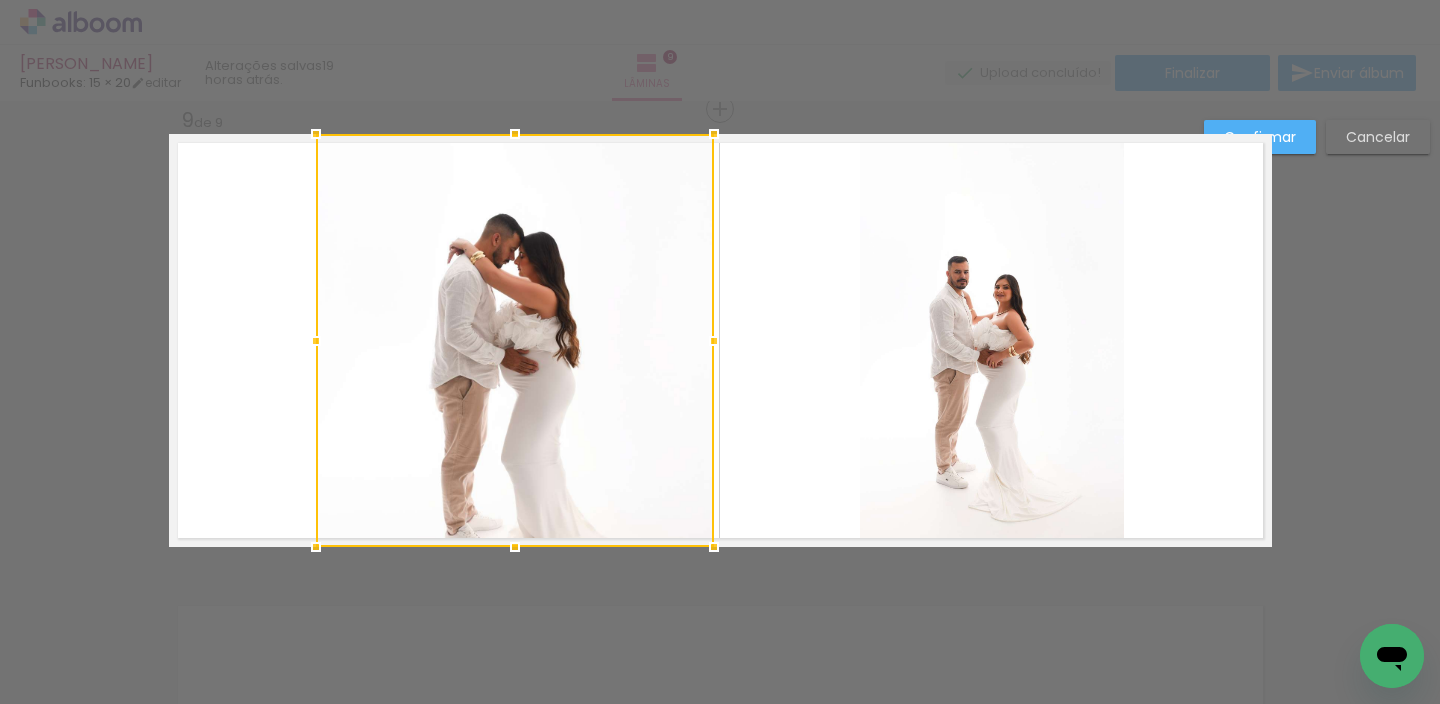 drag, startPoint x: 574, startPoint y: 341, endPoint x: 702, endPoint y: 327, distance: 128.76335 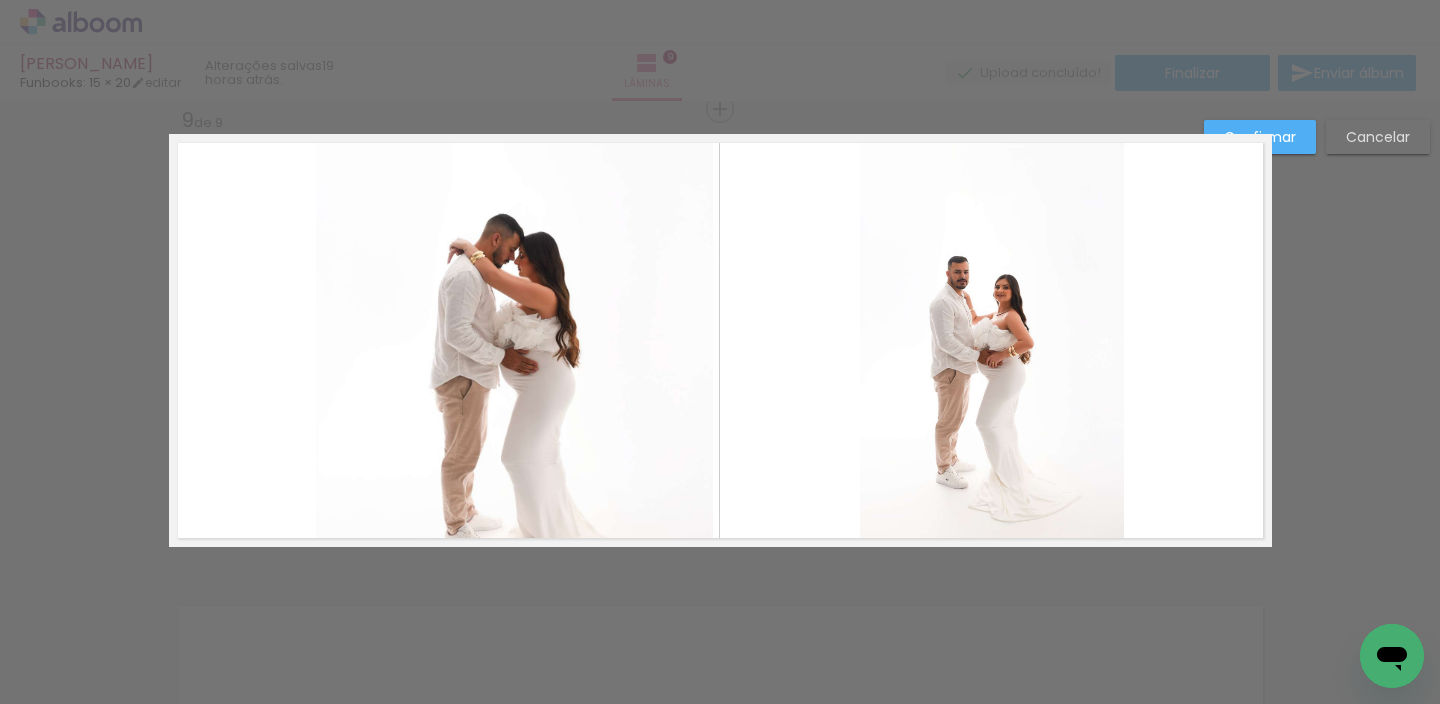 click 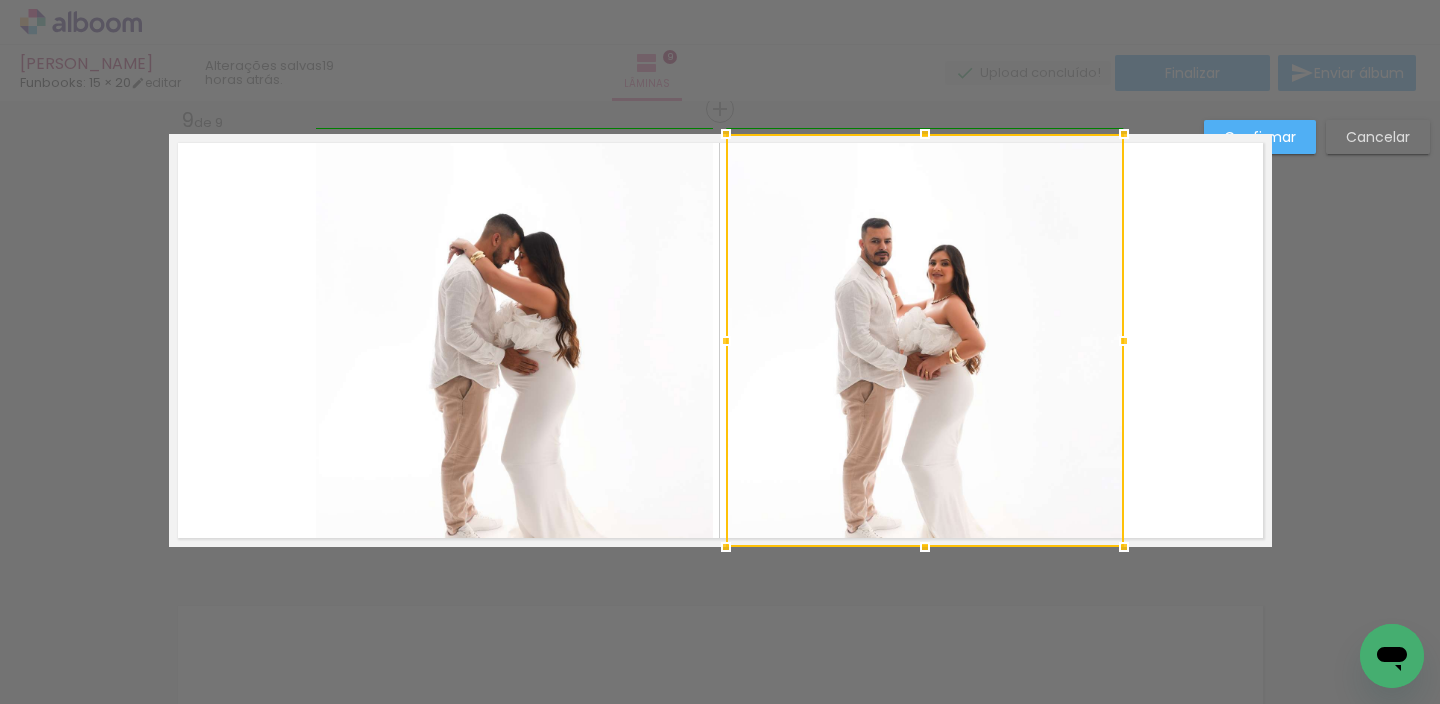 drag, startPoint x: 853, startPoint y: 340, endPoint x: 726, endPoint y: 335, distance: 127.09839 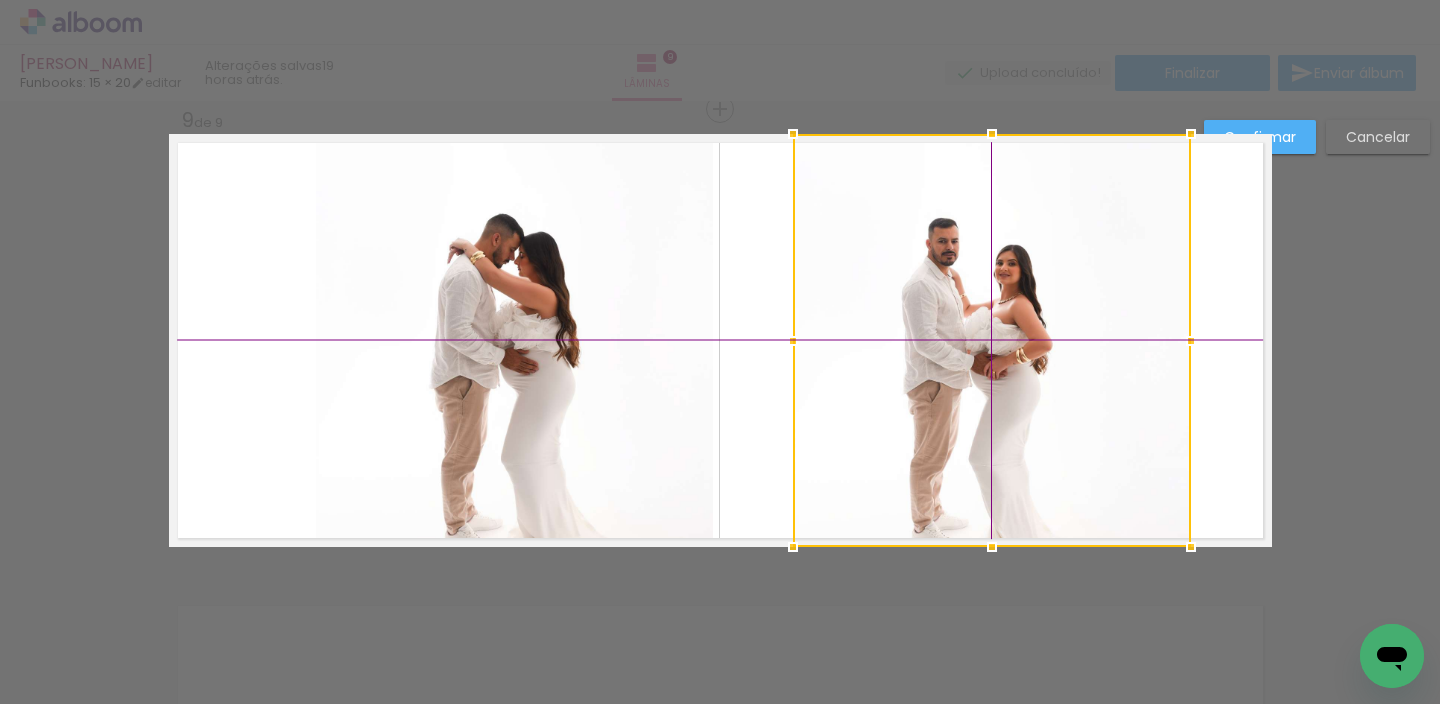 drag, startPoint x: 953, startPoint y: 295, endPoint x: 1021, endPoint y: 296, distance: 68.007355 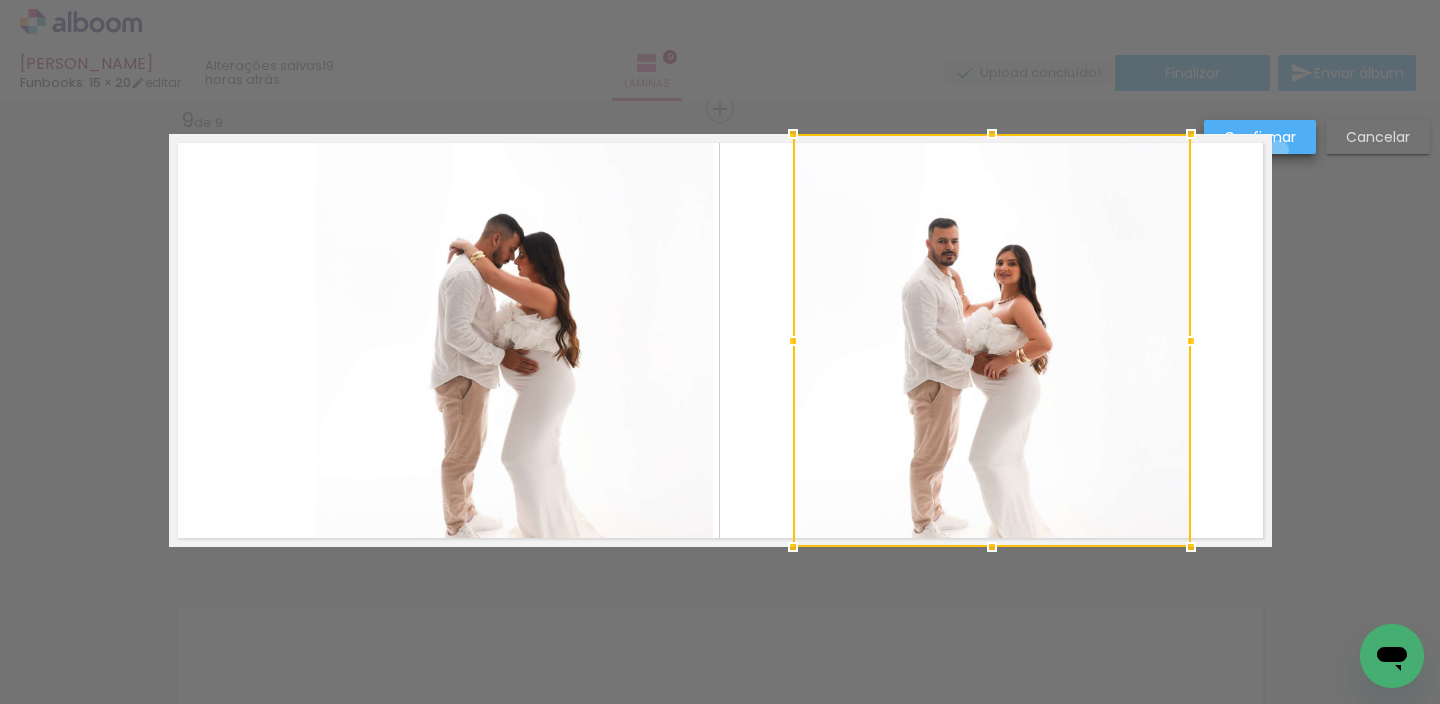 click on "Confirmar" at bounding box center [1260, 137] 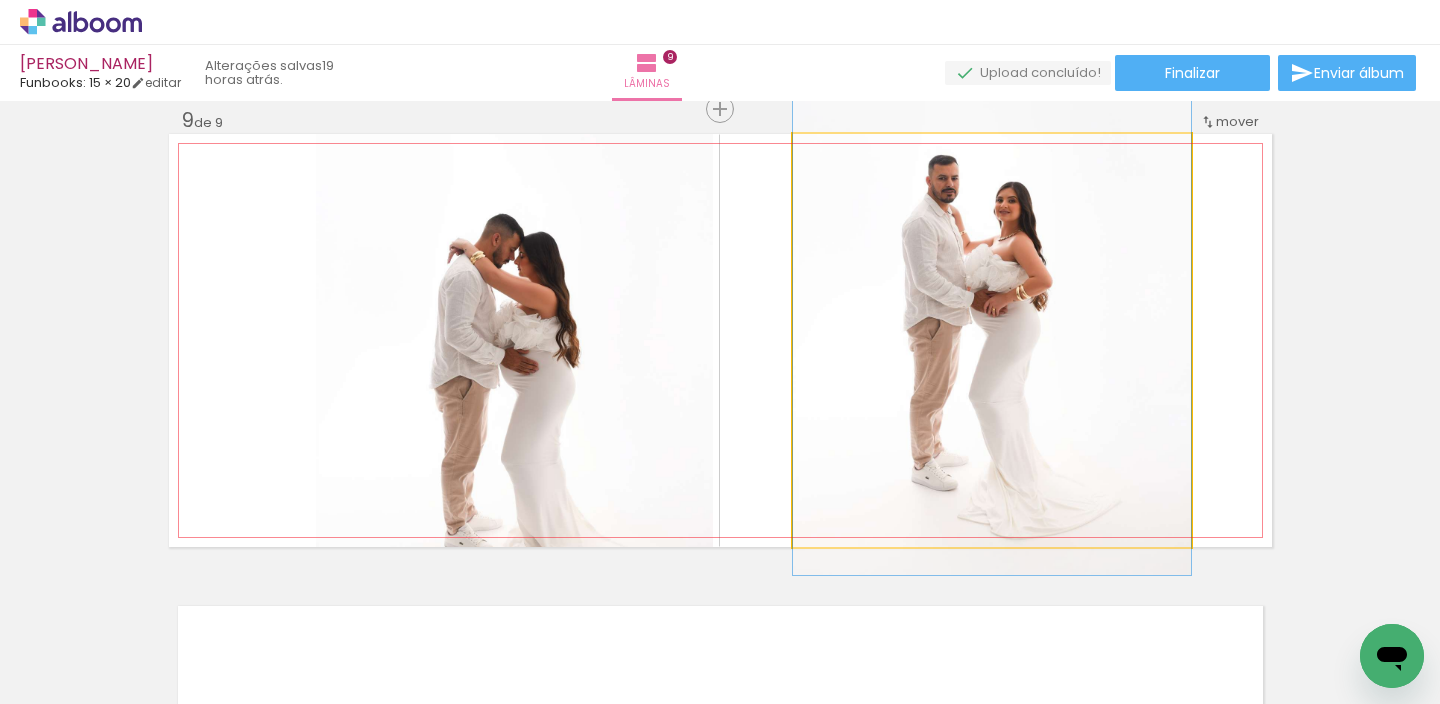 drag, startPoint x: 1050, startPoint y: 364, endPoint x: 1059, endPoint y: 301, distance: 63.63961 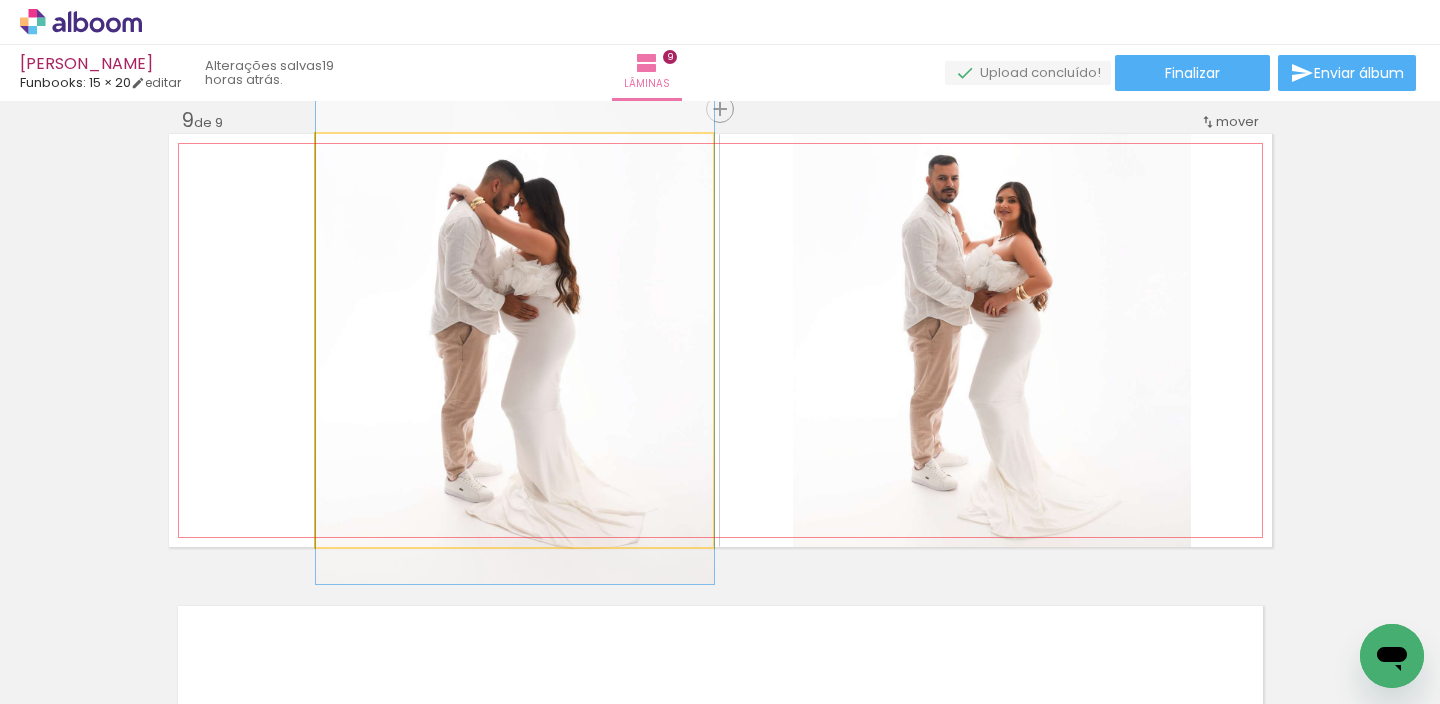 drag, startPoint x: 514, startPoint y: 436, endPoint x: 515, endPoint y: 381, distance: 55.00909 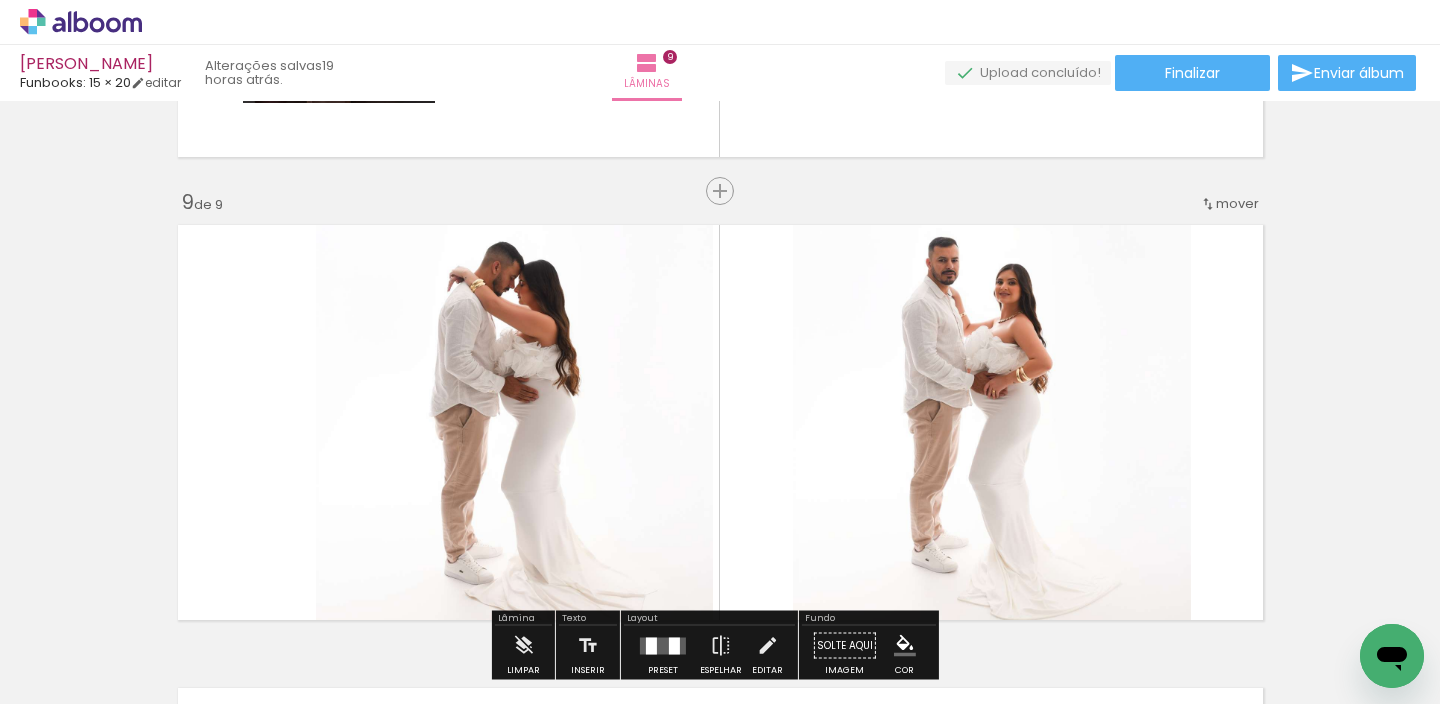 scroll, scrollTop: 3639, scrollLeft: 0, axis: vertical 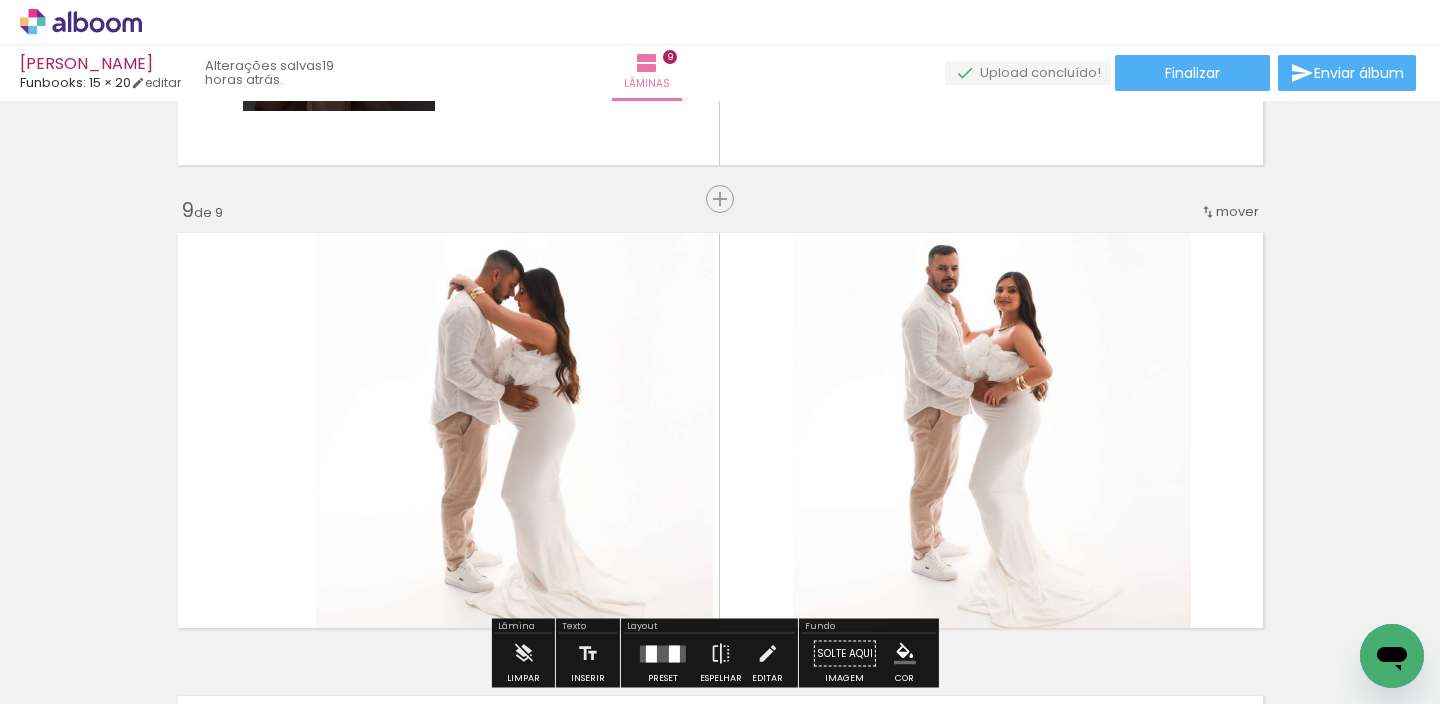 click on "mover" at bounding box center (1237, 211) 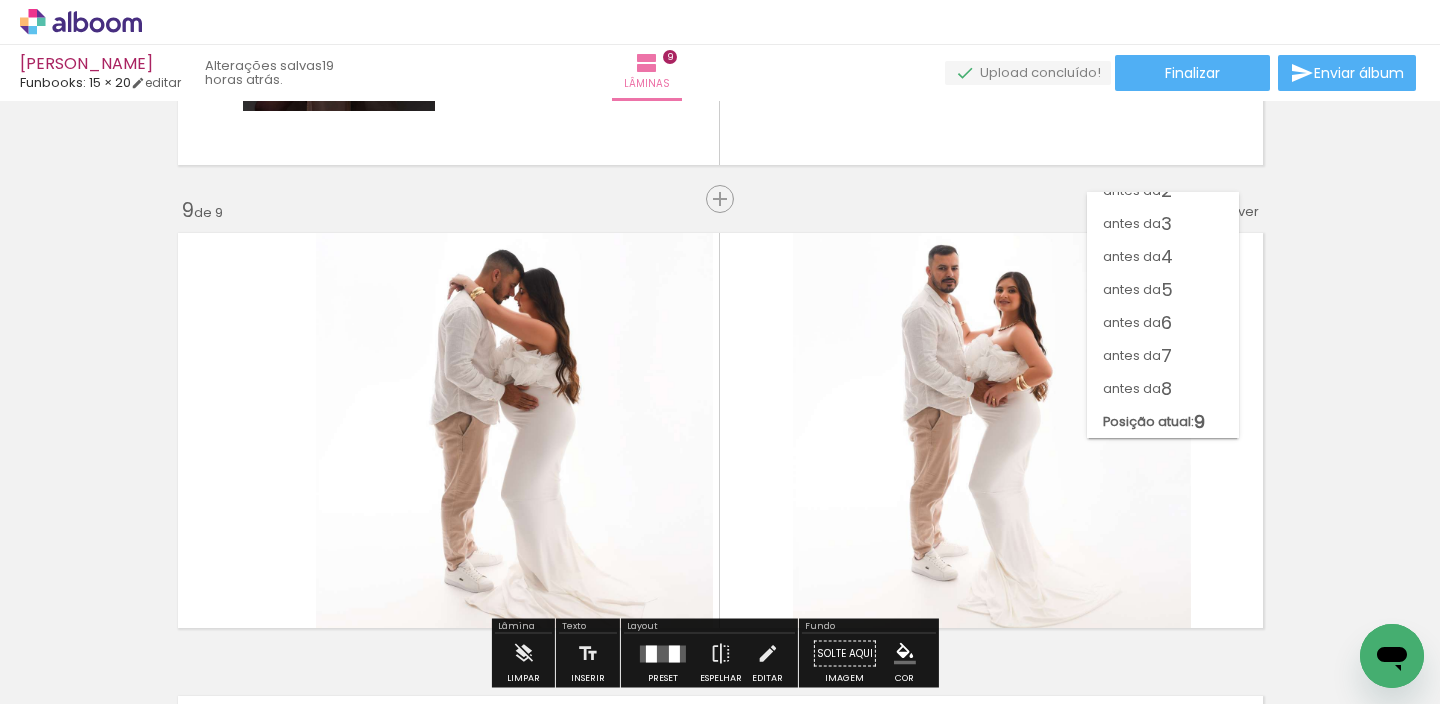 scroll, scrollTop: 50, scrollLeft: 0, axis: vertical 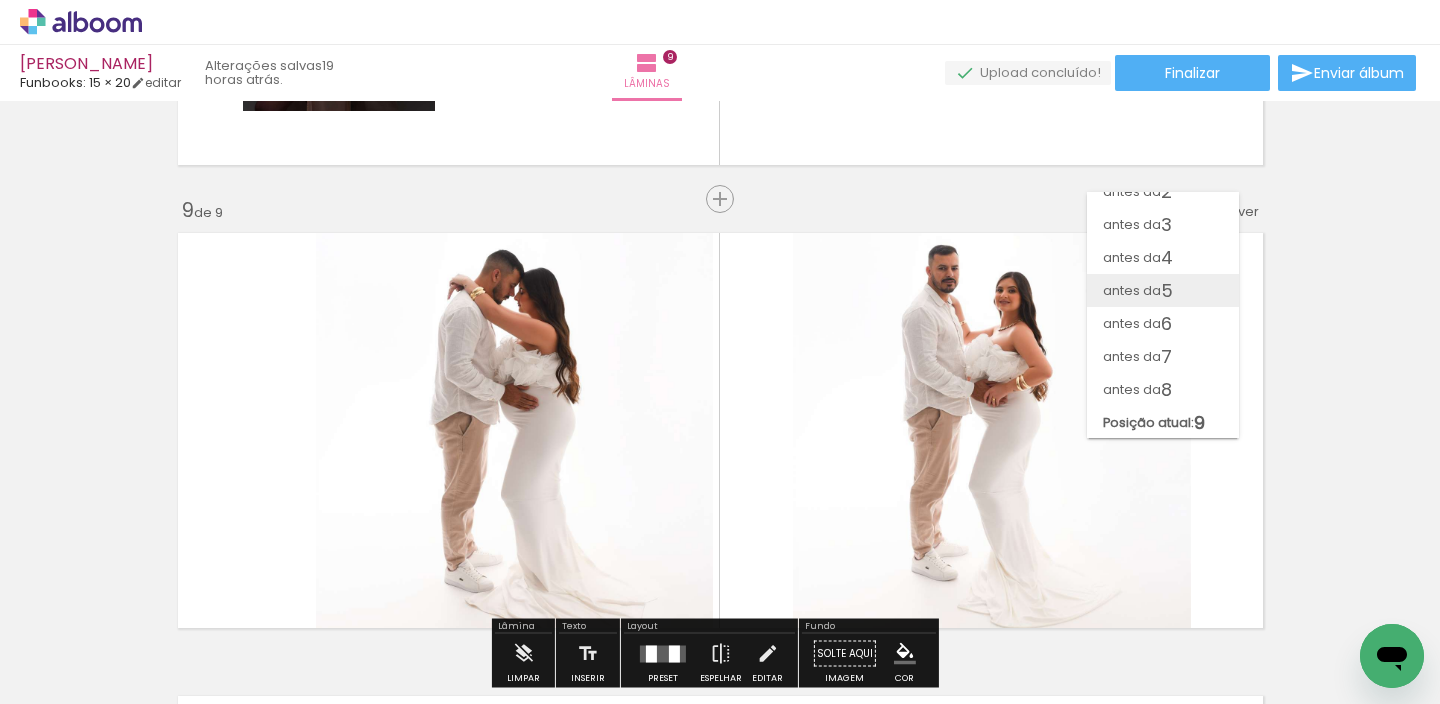 click on "antes da" at bounding box center (1132, 290) 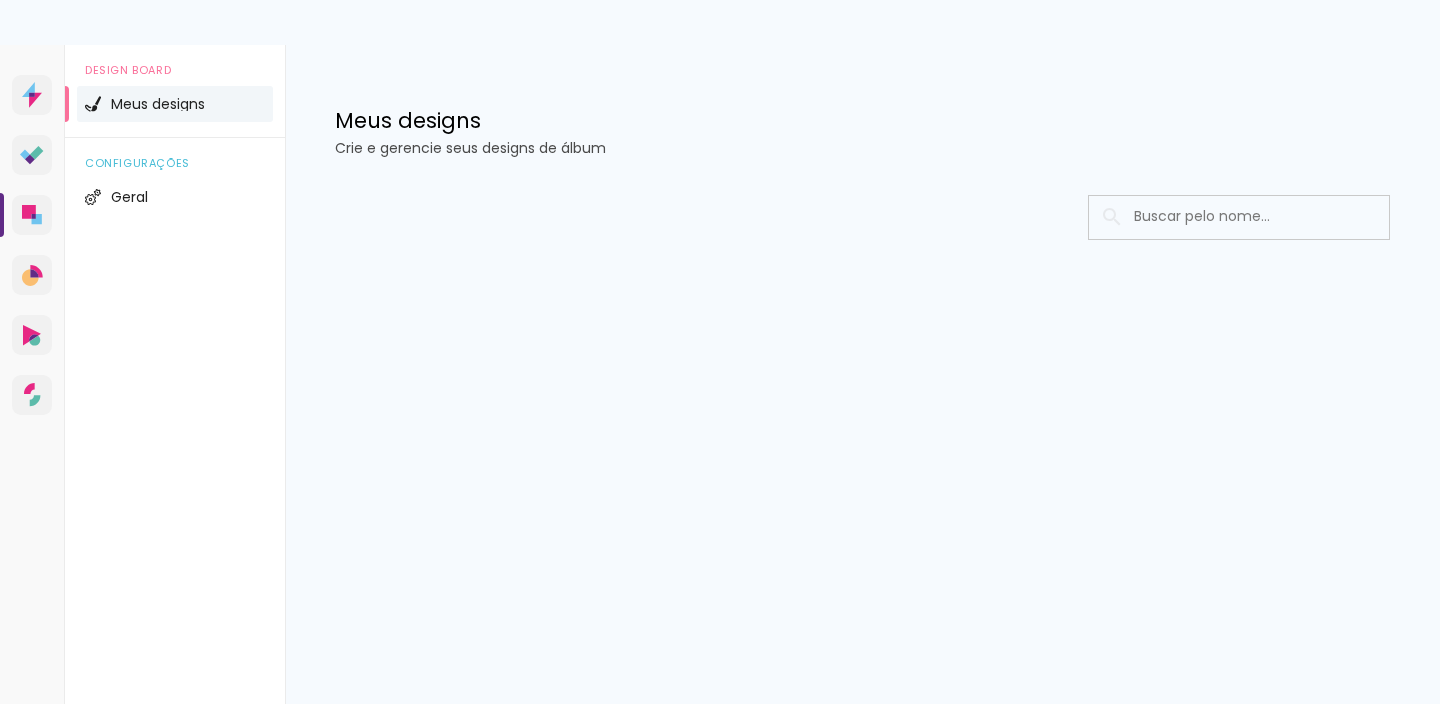 scroll, scrollTop: 0, scrollLeft: 0, axis: both 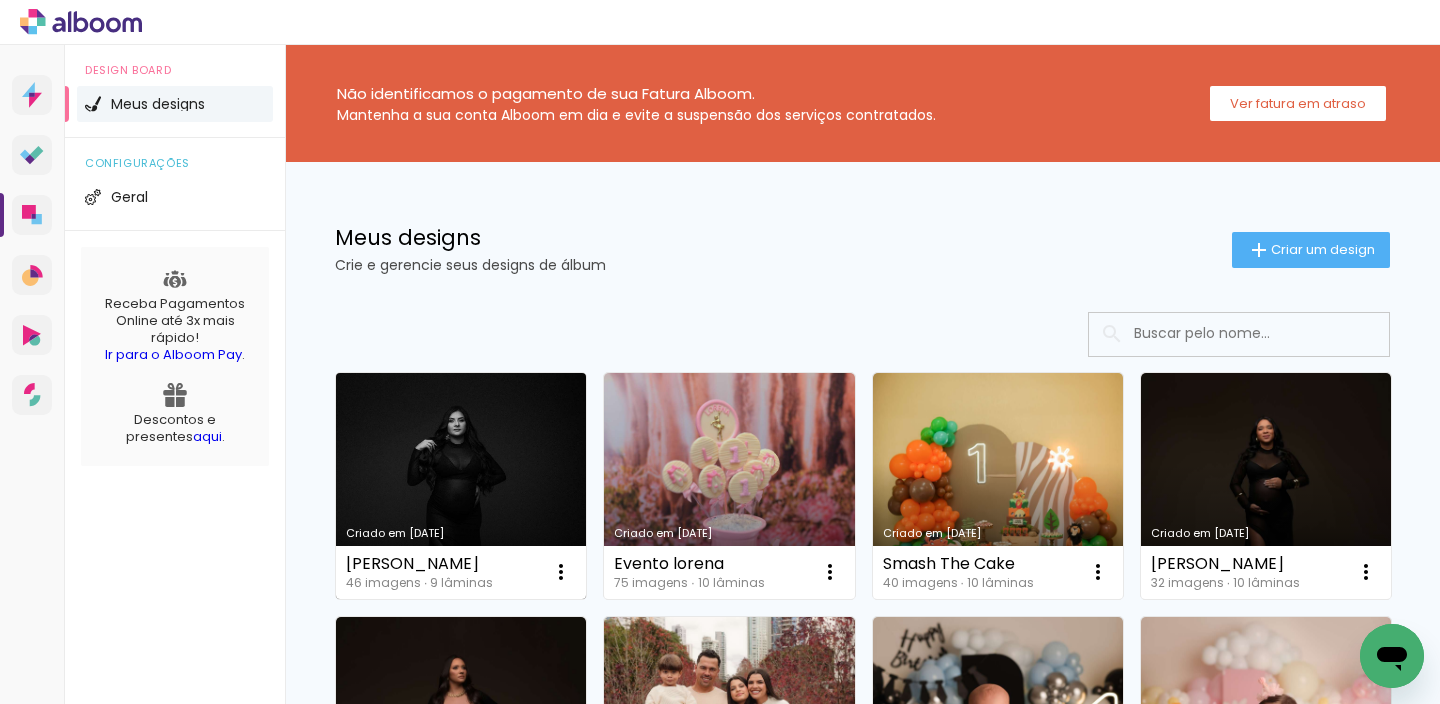 click on "Criado em [DATE]" at bounding box center (461, 486) 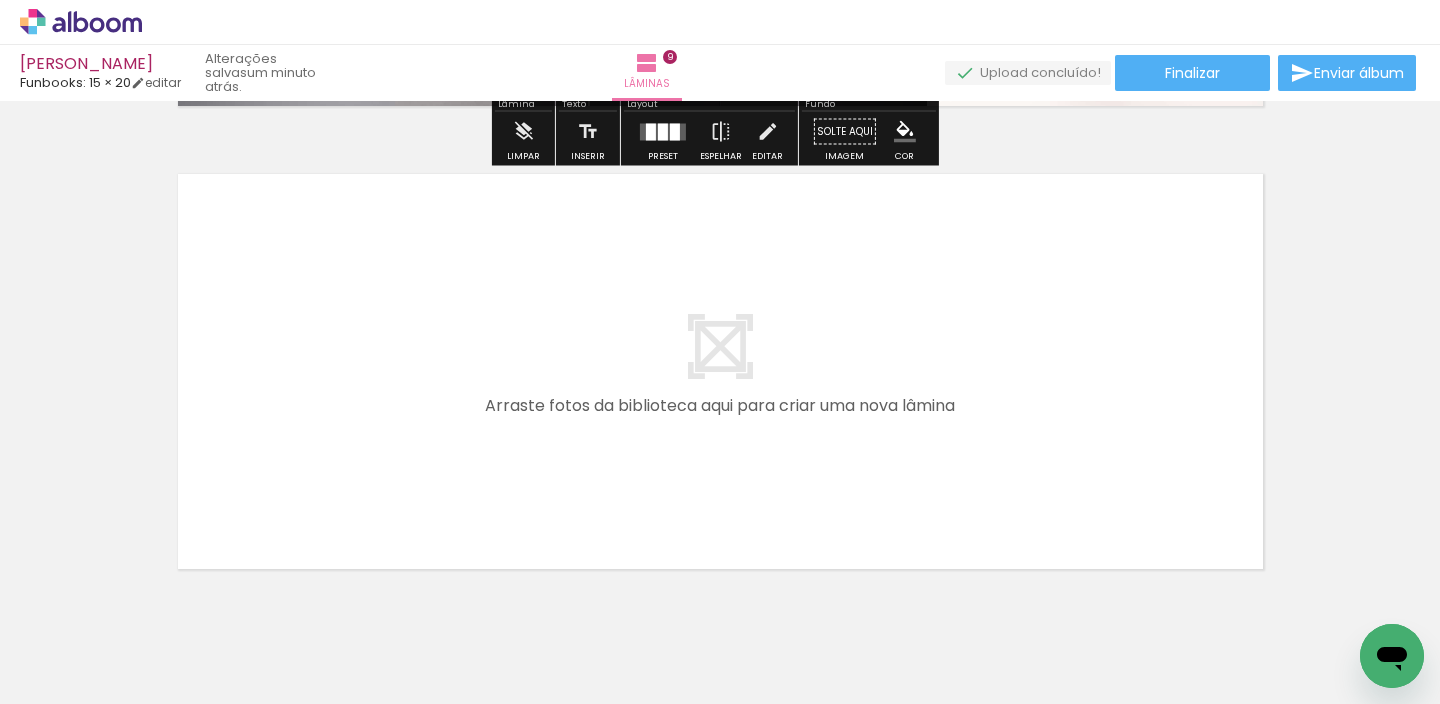 scroll, scrollTop: 4188, scrollLeft: 0, axis: vertical 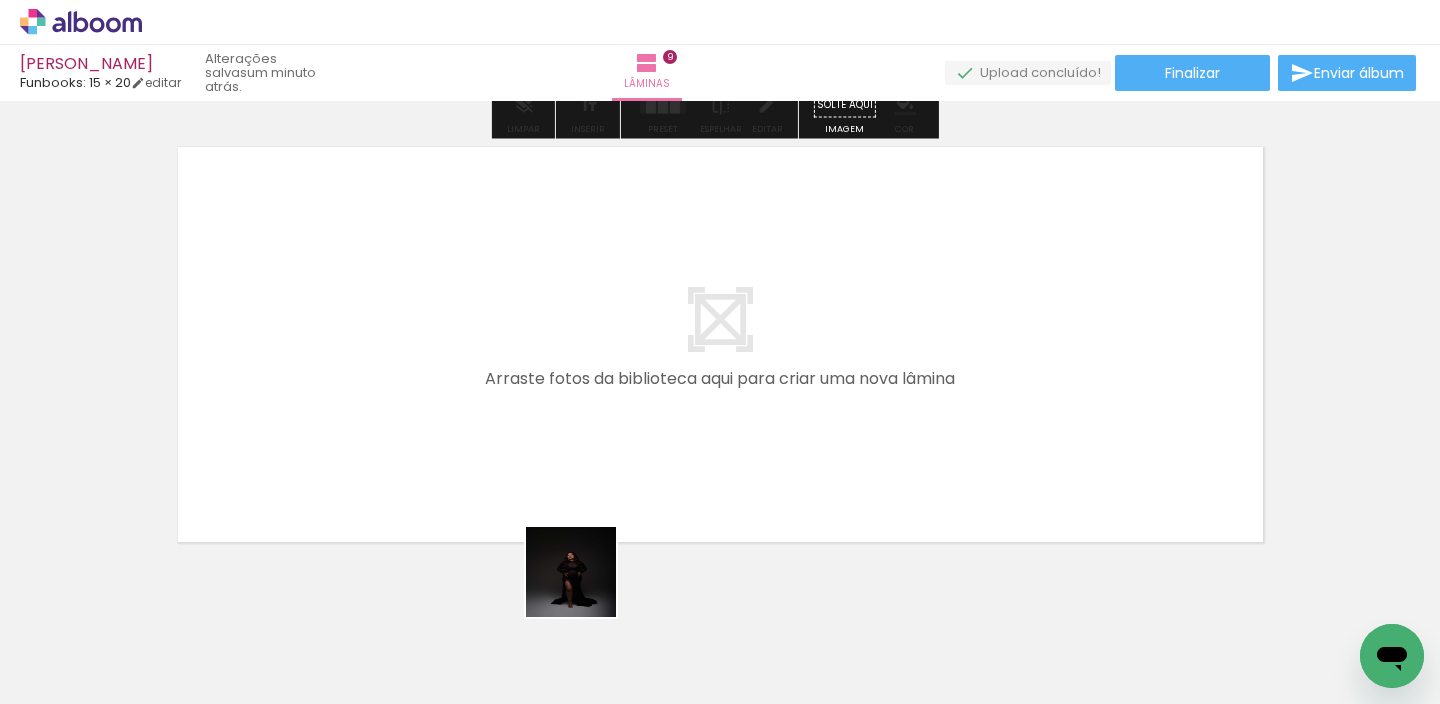 drag, startPoint x: 553, startPoint y: 651, endPoint x: 706, endPoint y: 444, distance: 257.40628 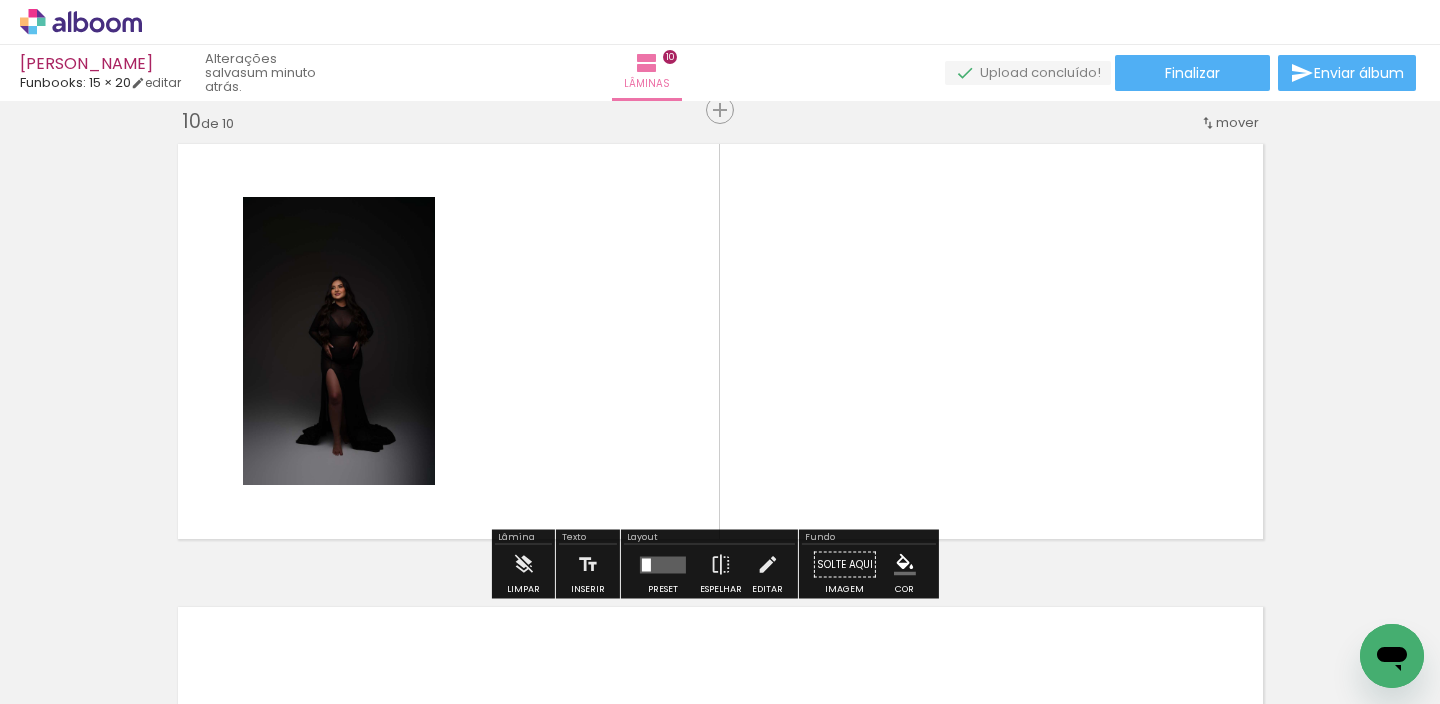 scroll, scrollTop: 4192, scrollLeft: 0, axis: vertical 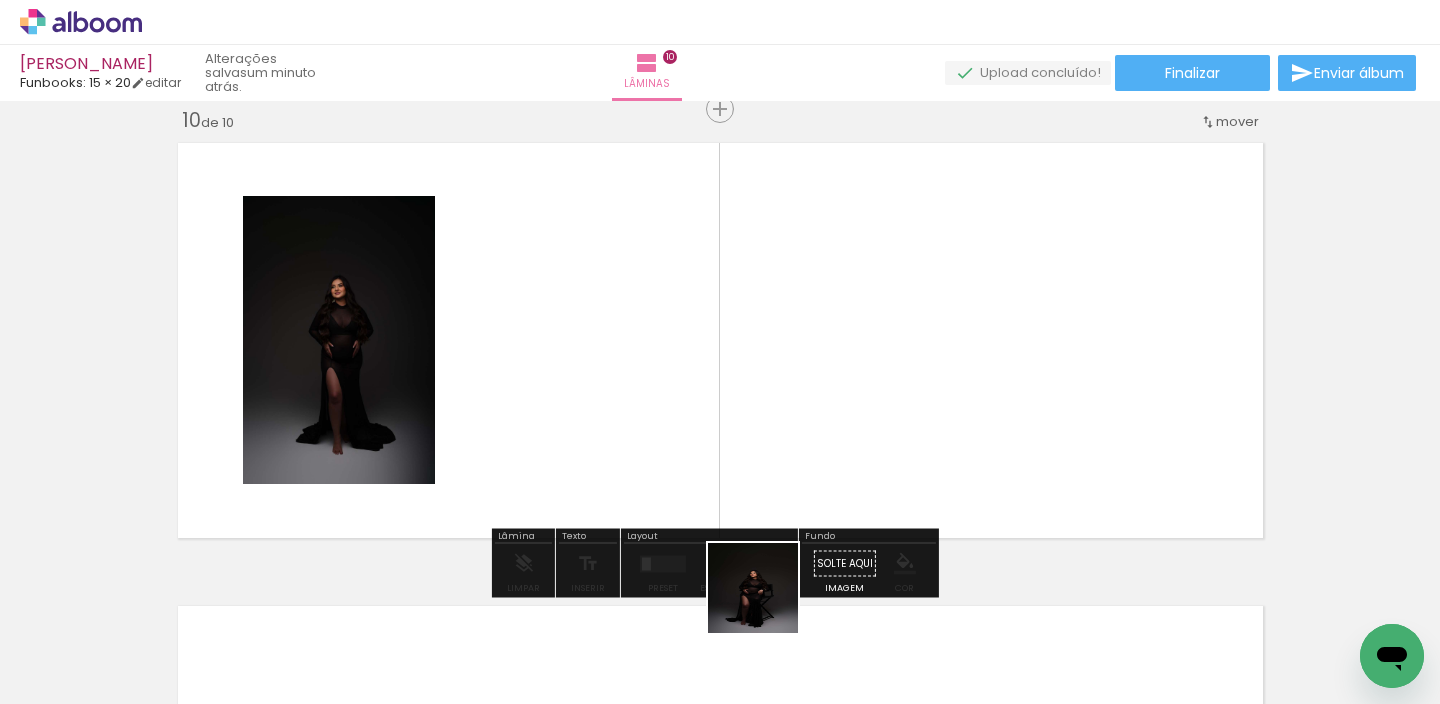 drag, startPoint x: 767, startPoint y: 628, endPoint x: 792, endPoint y: 458, distance: 171.8284 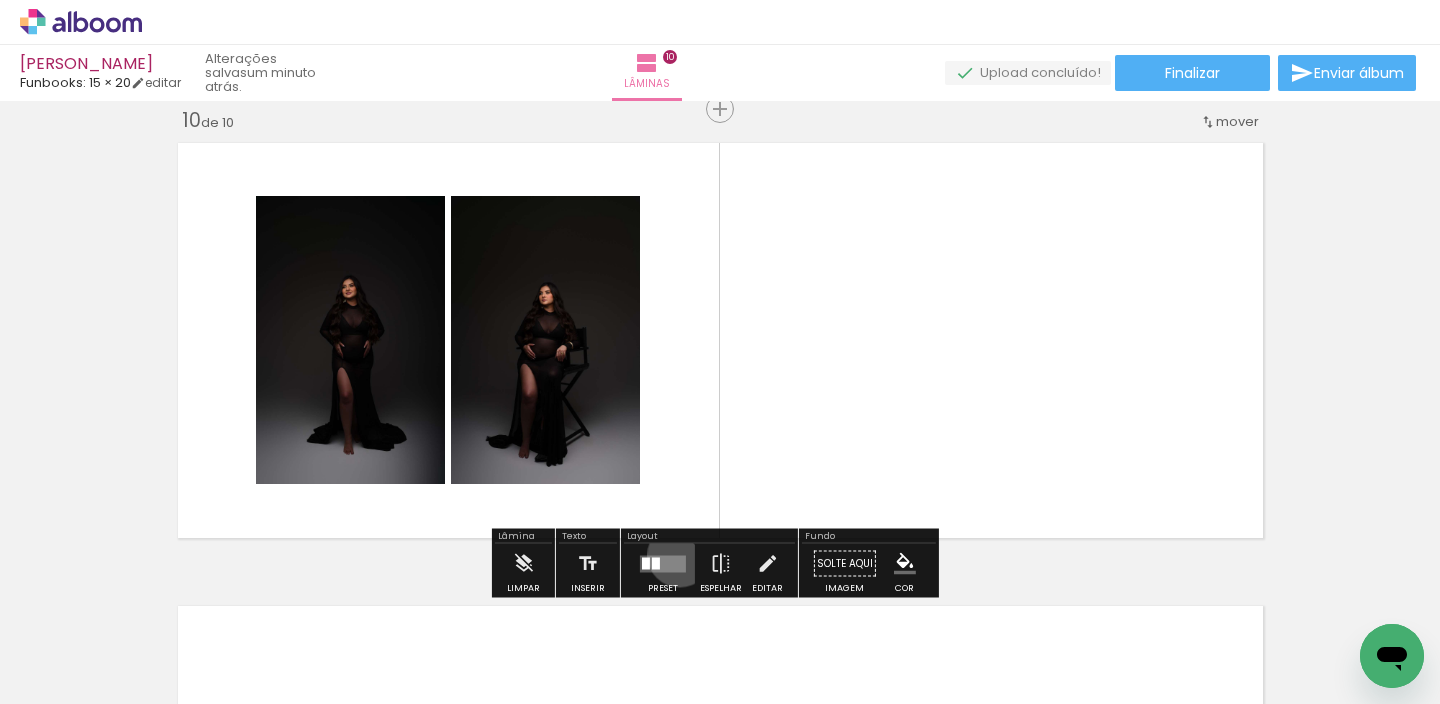 click at bounding box center (663, 563) 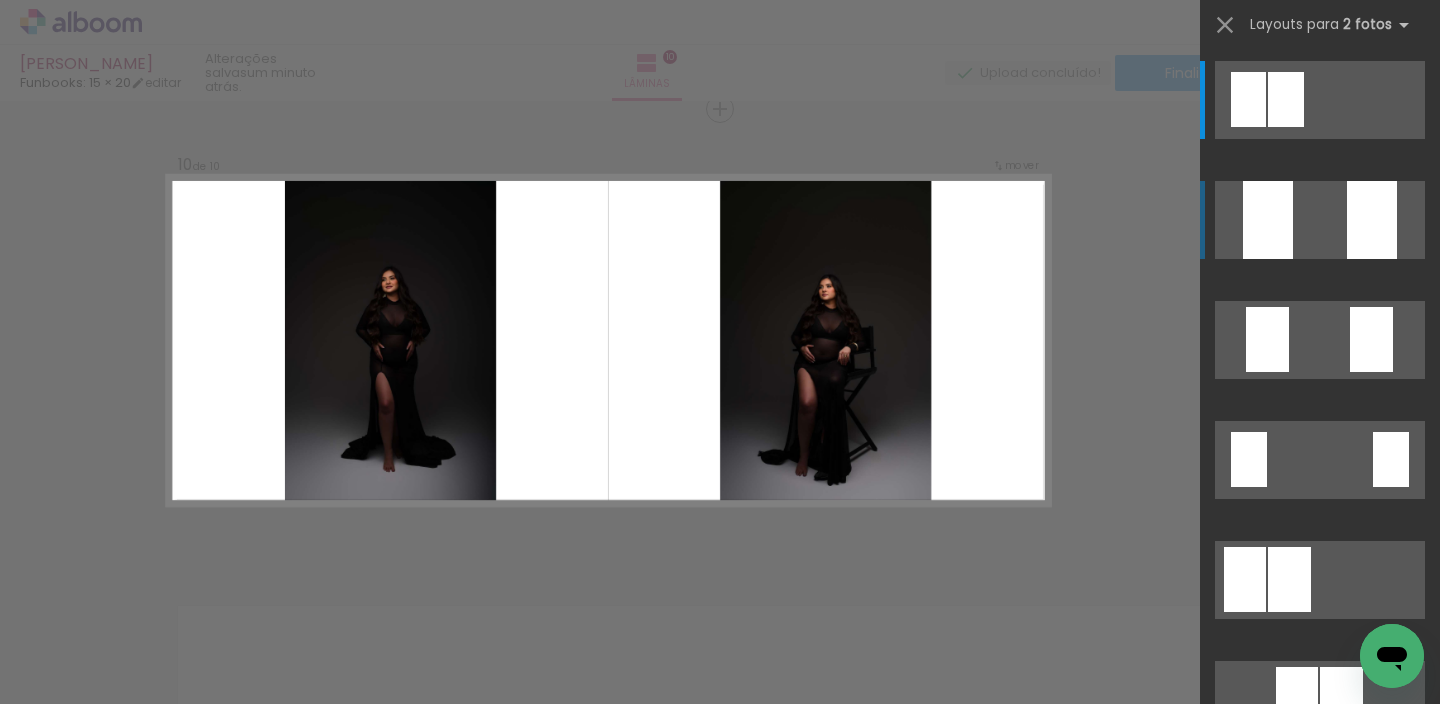 click at bounding box center [1372, 220] 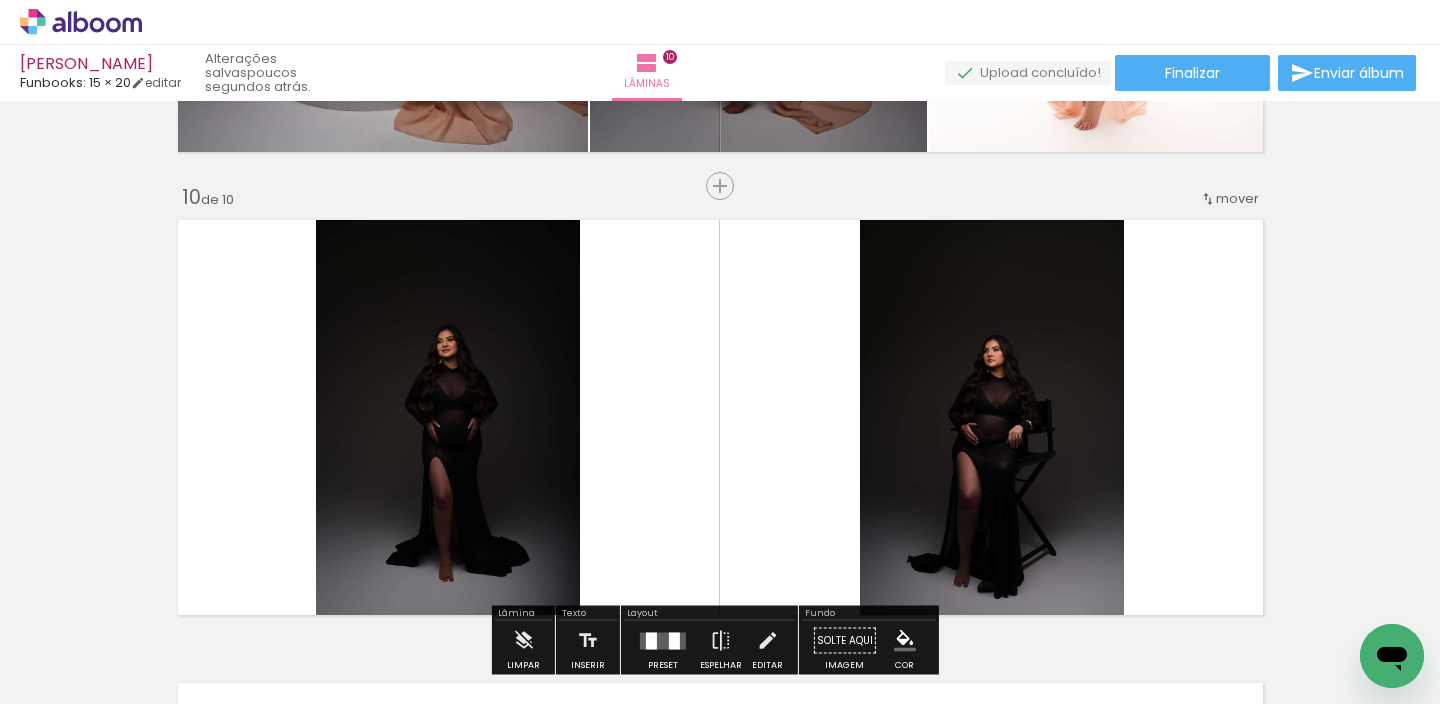 scroll, scrollTop: 4113, scrollLeft: 0, axis: vertical 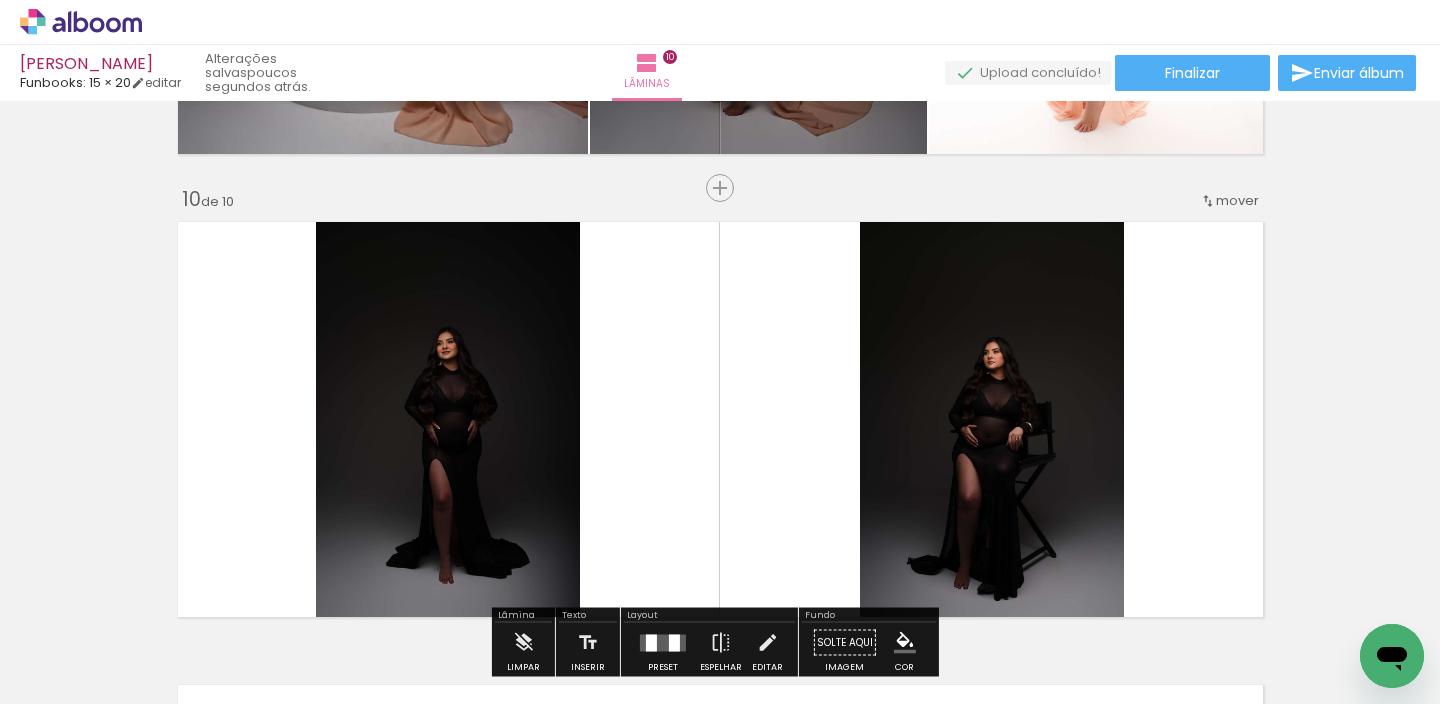 click on "mover" at bounding box center (1237, 200) 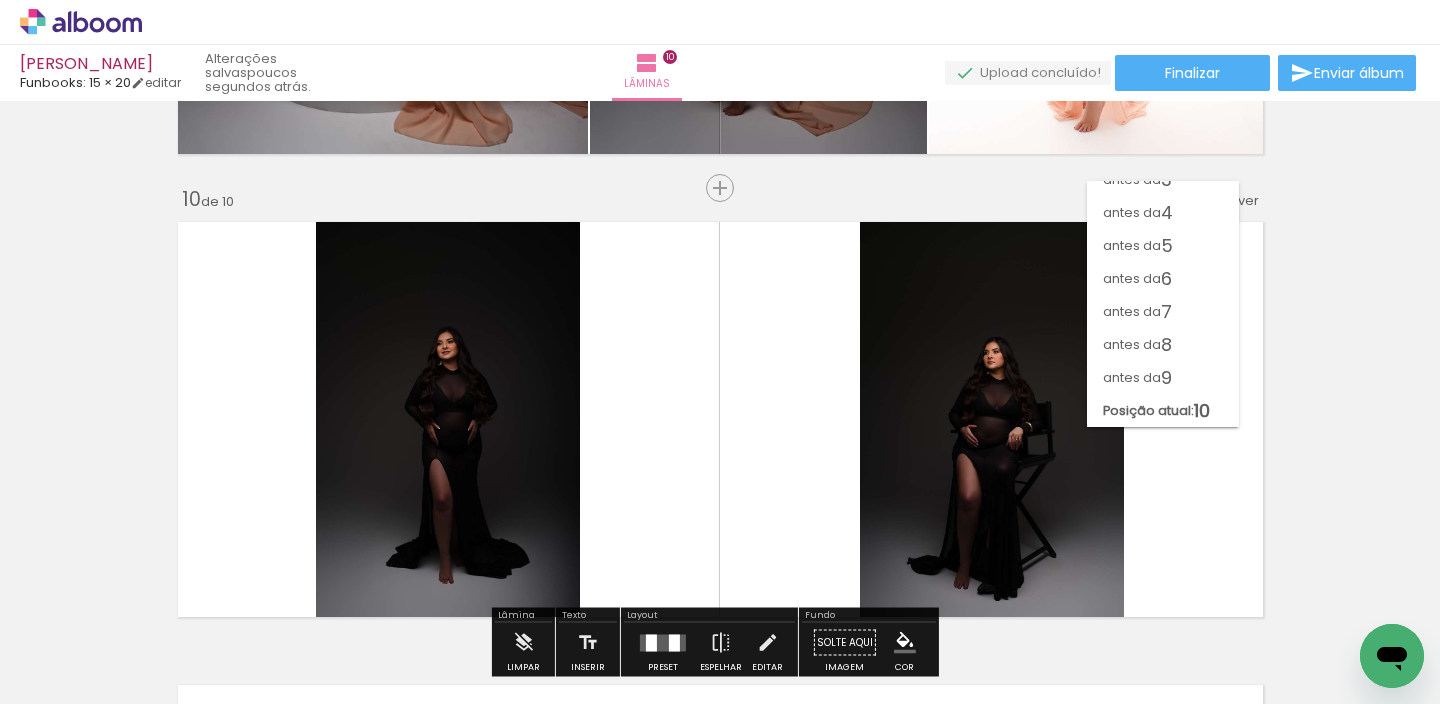 scroll, scrollTop: 83, scrollLeft: 0, axis: vertical 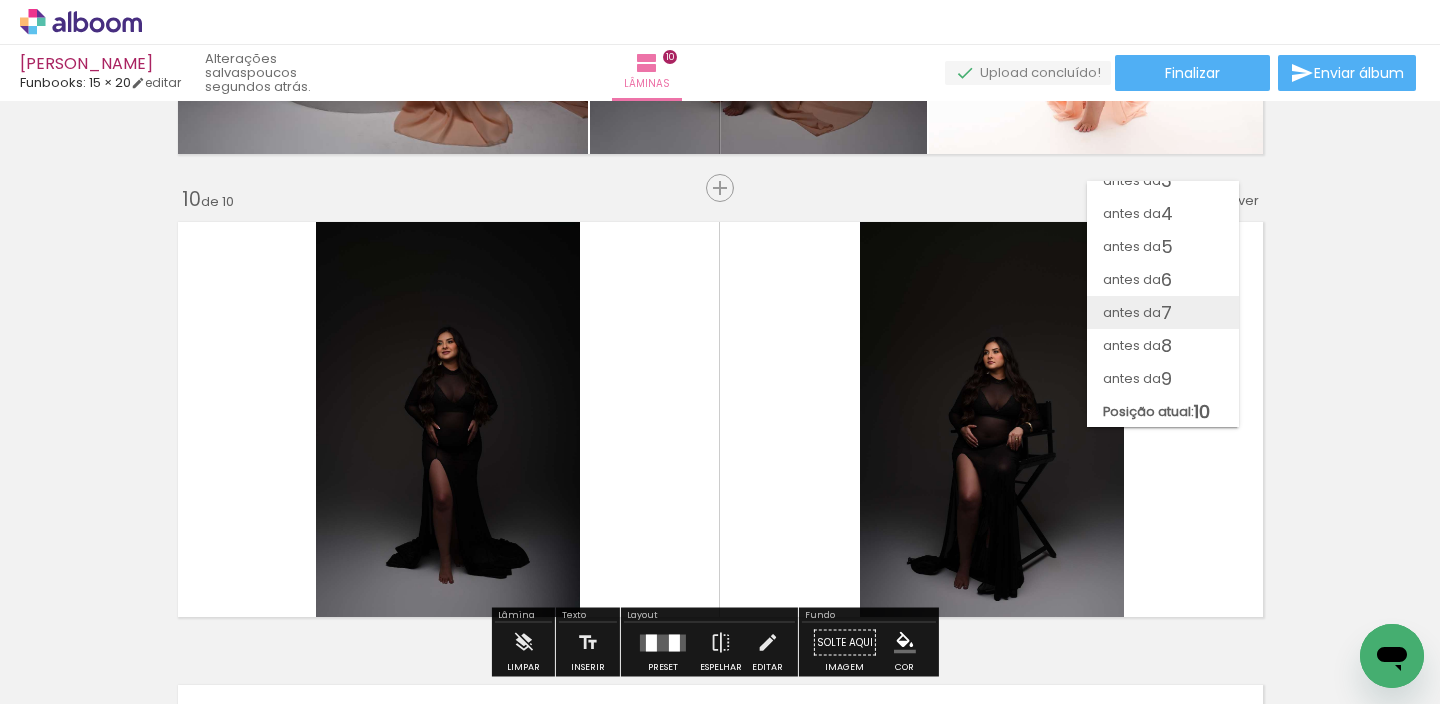 click on "antes da" at bounding box center (1132, 312) 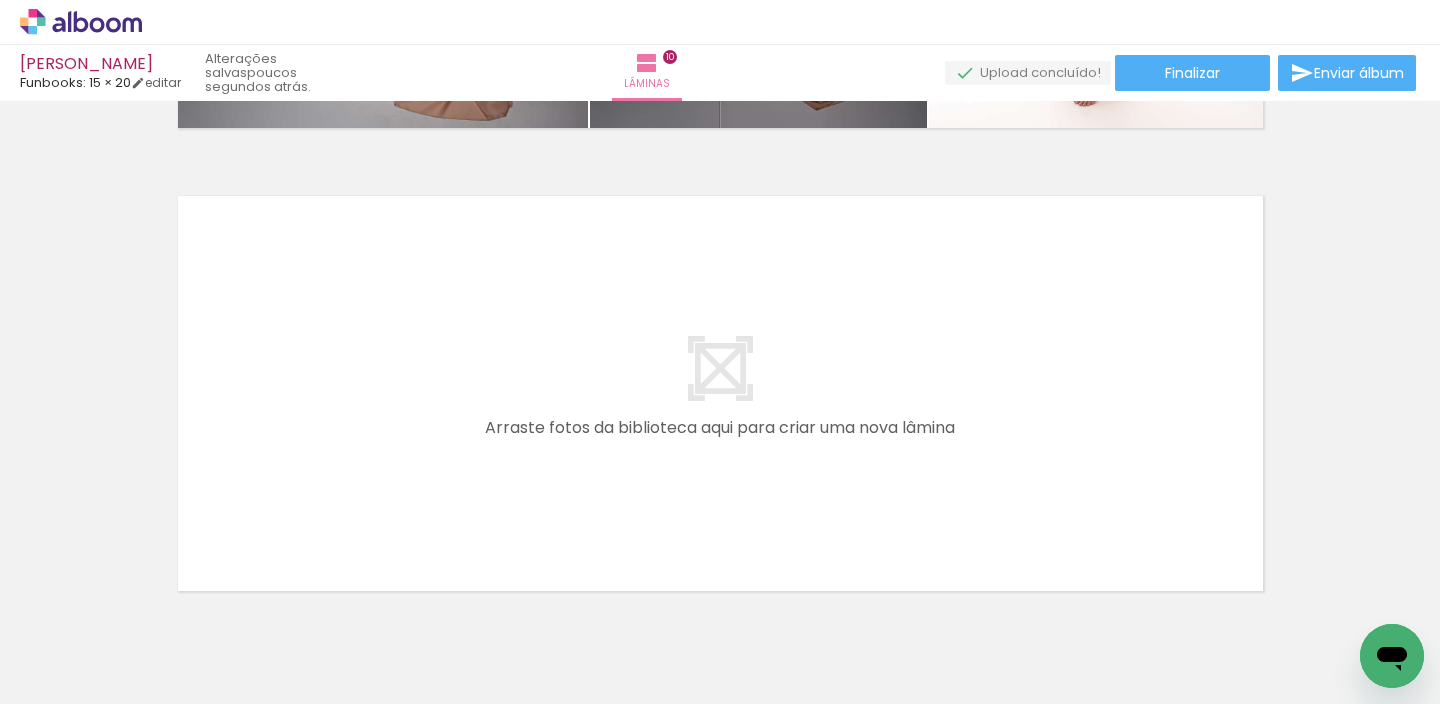 scroll, scrollTop: 4624, scrollLeft: 0, axis: vertical 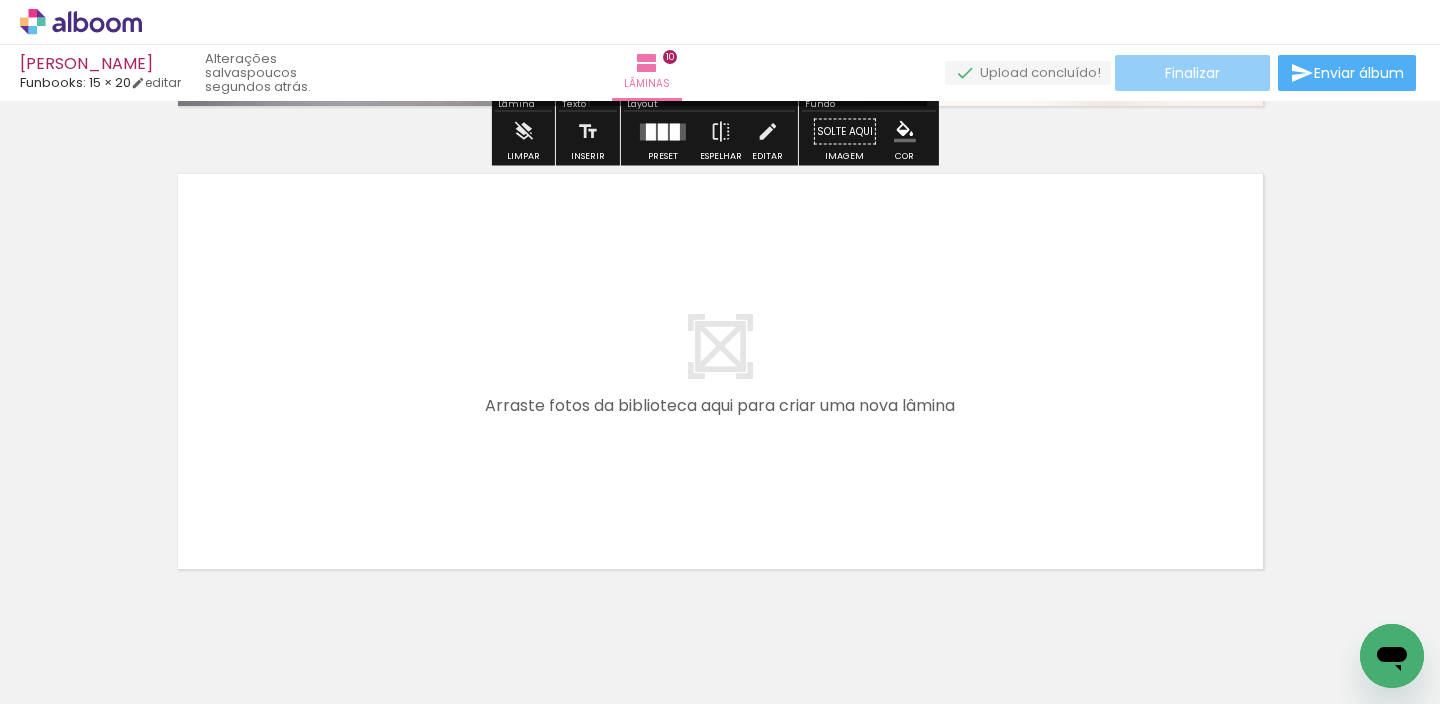 click on "Finalizar" 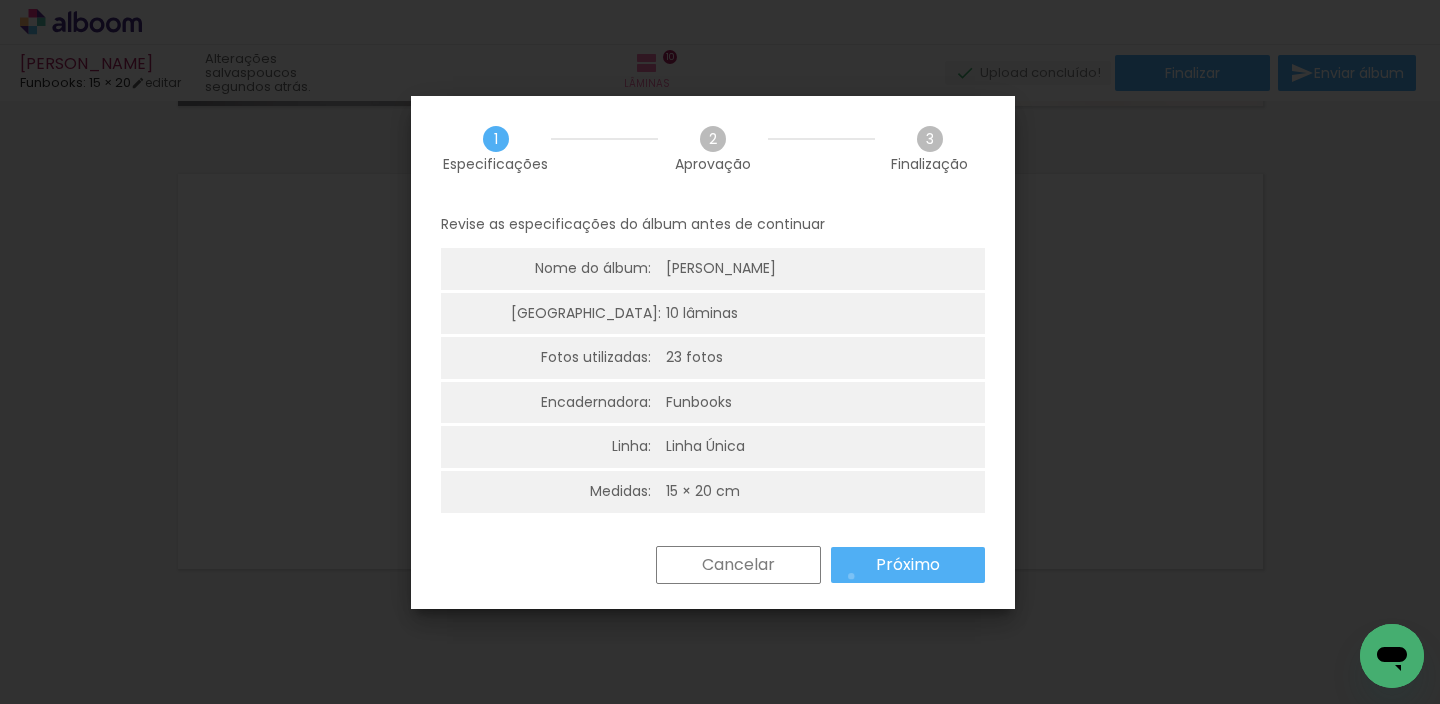click on "Próximo" at bounding box center (908, 565) 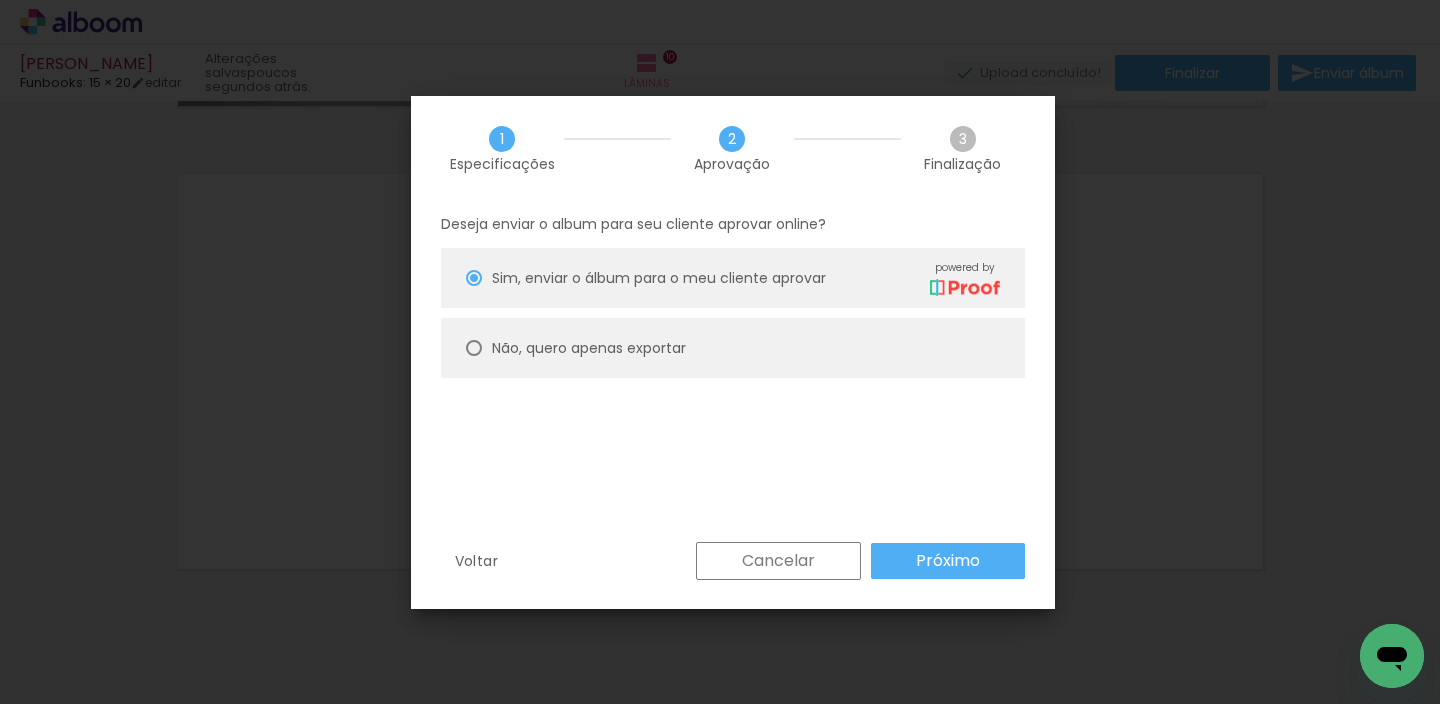 click on "Não, quero apenas exportar" at bounding box center (733, 348) 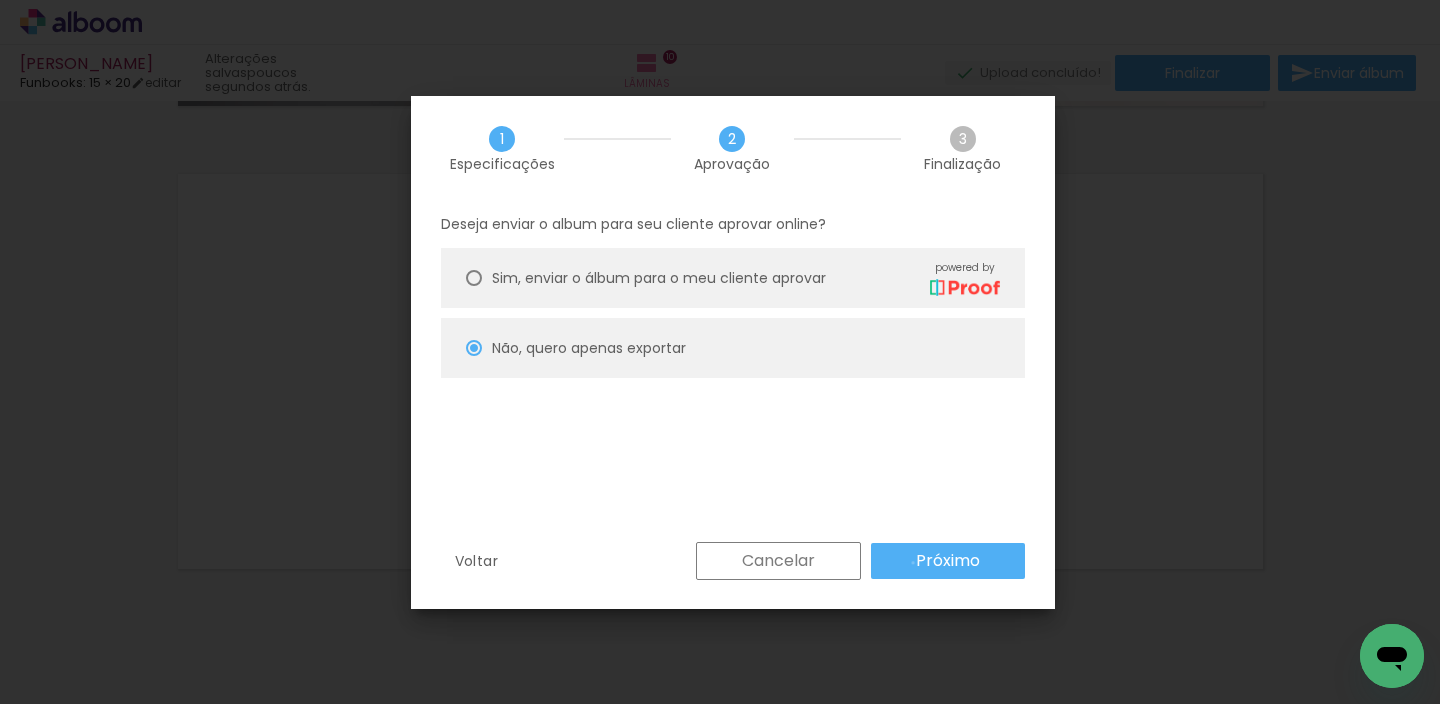 click on "Próximo" at bounding box center (948, 561) 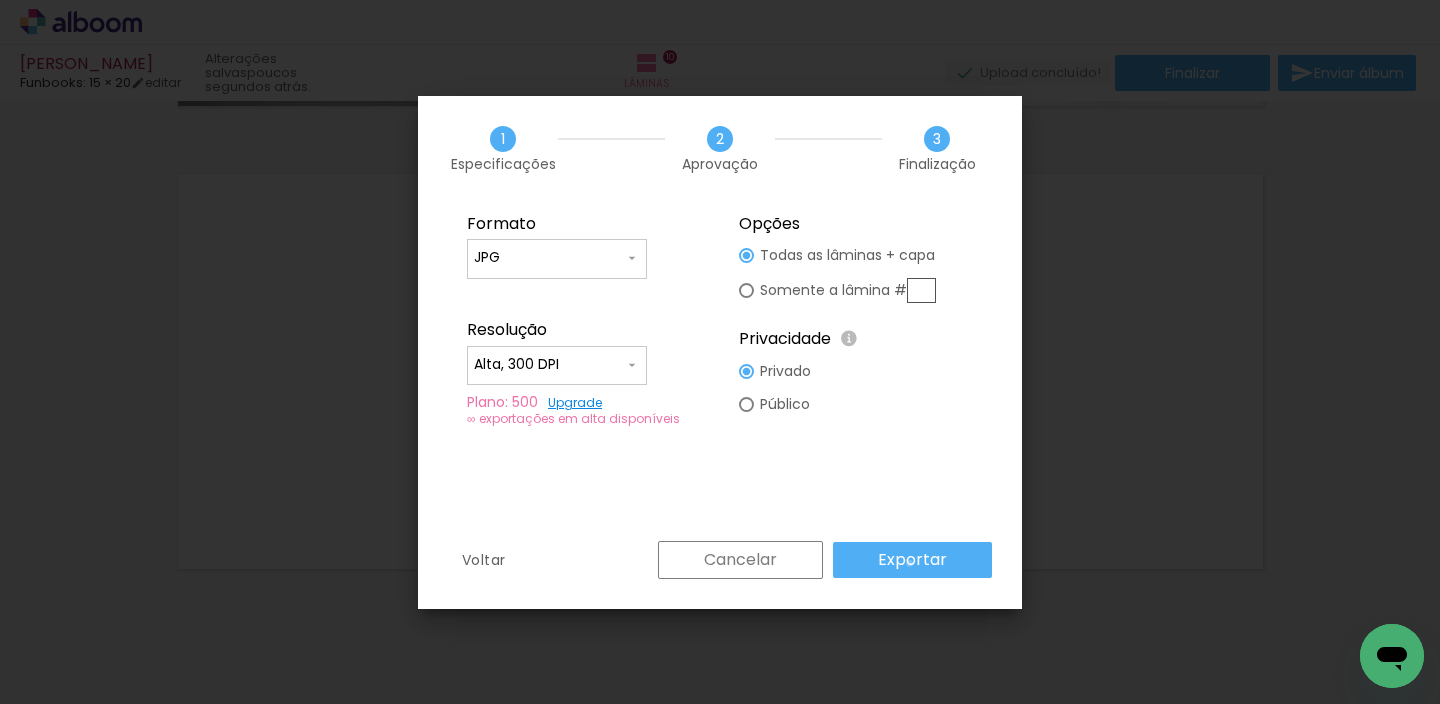click on "Exportar" at bounding box center (0, 0) 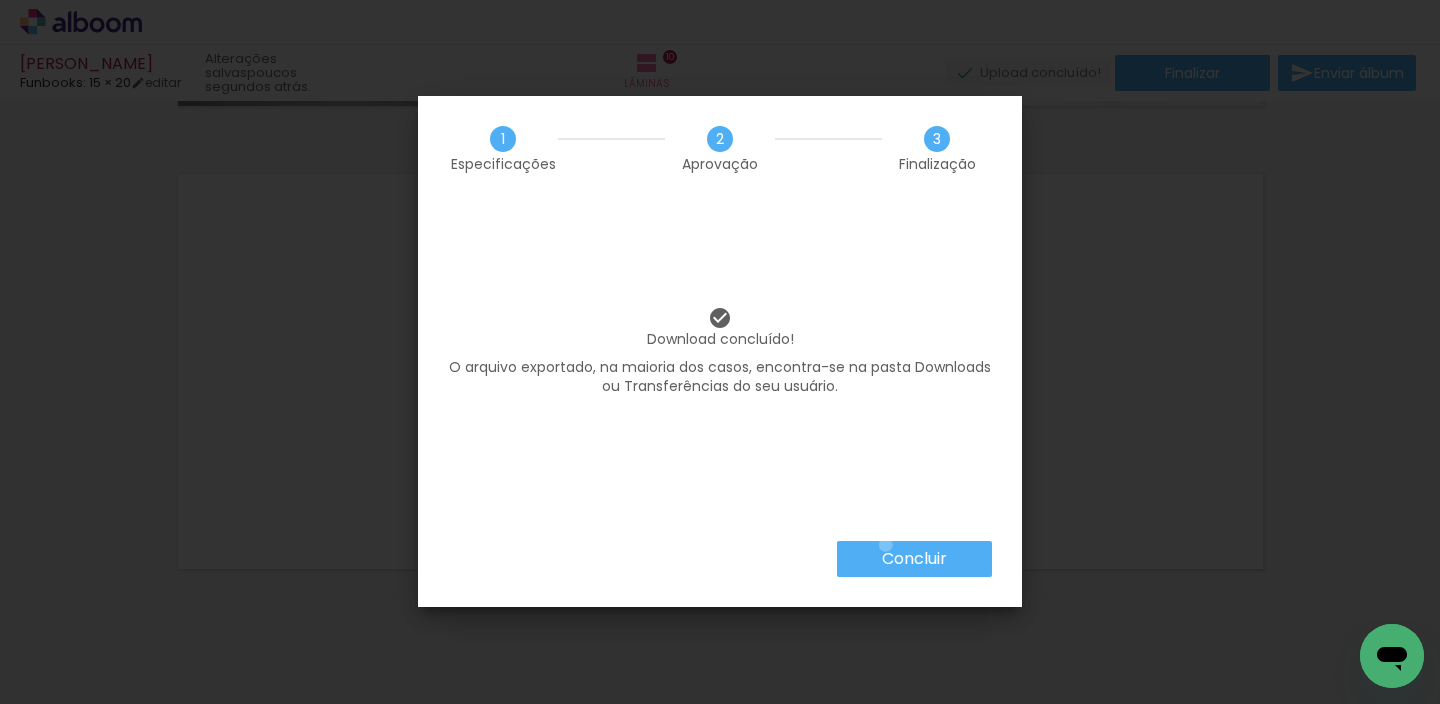 click on "Concluir" at bounding box center (914, 559) 